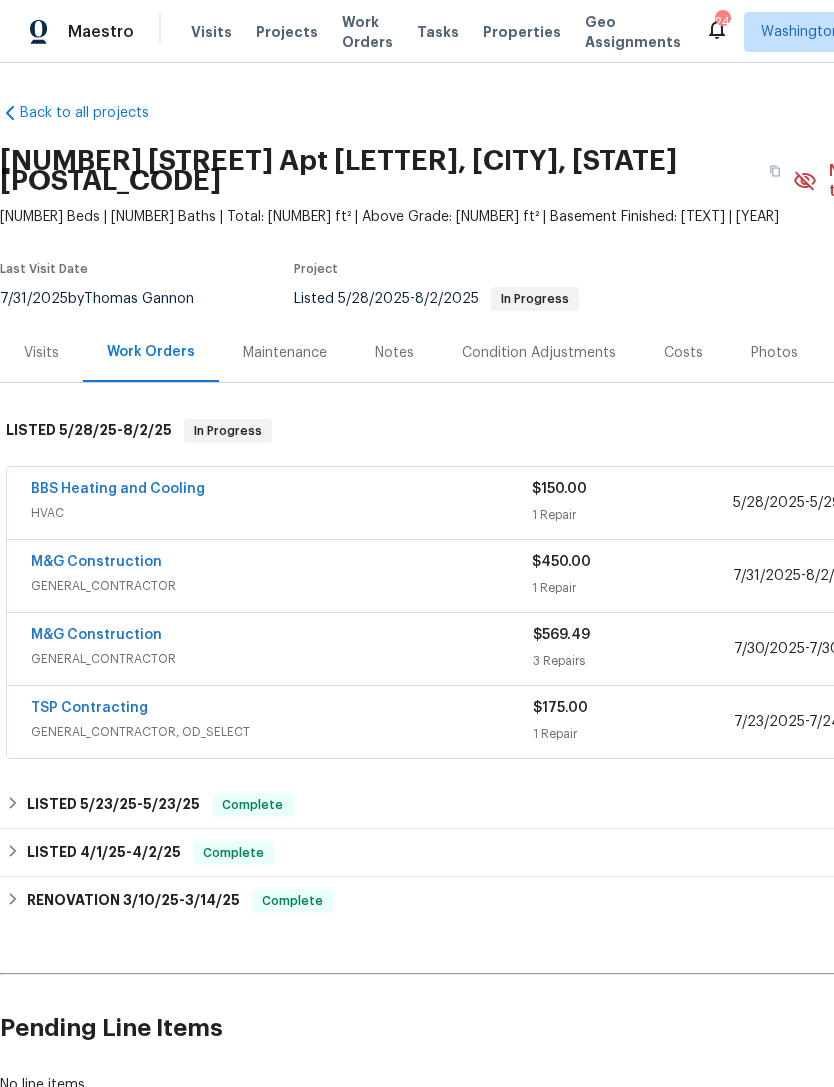 scroll, scrollTop: 0, scrollLeft: 0, axis: both 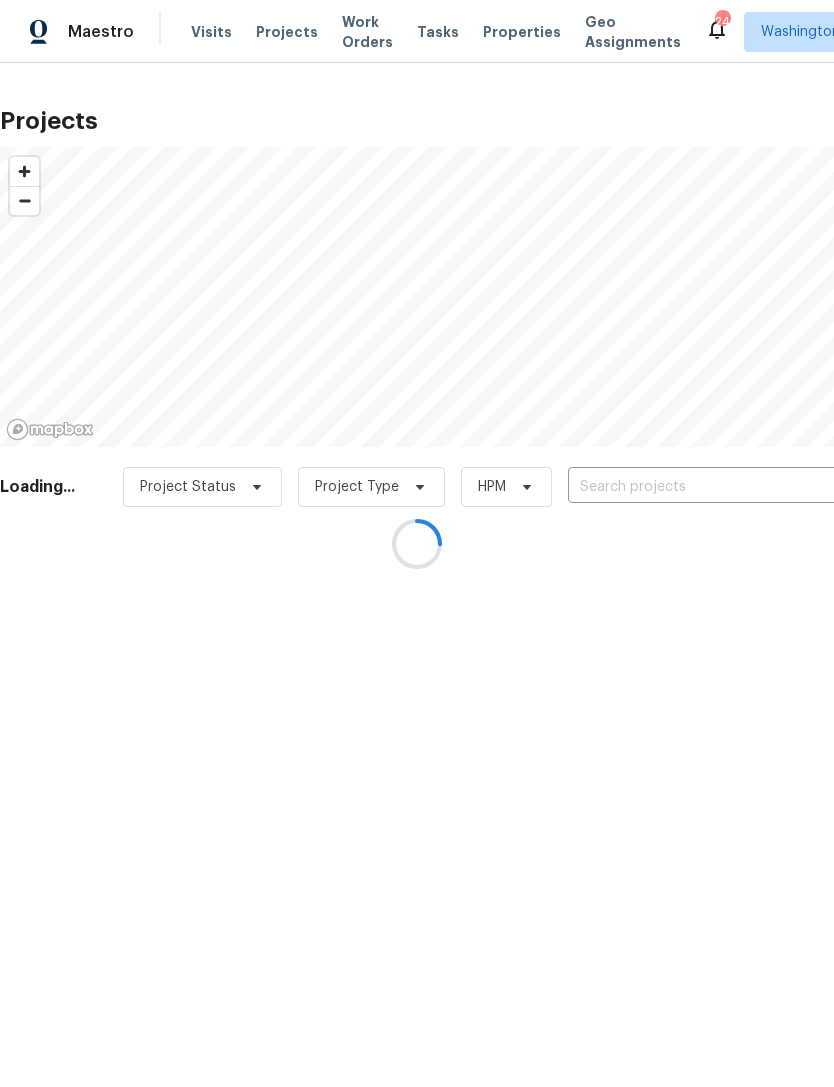 click at bounding box center (417, 543) 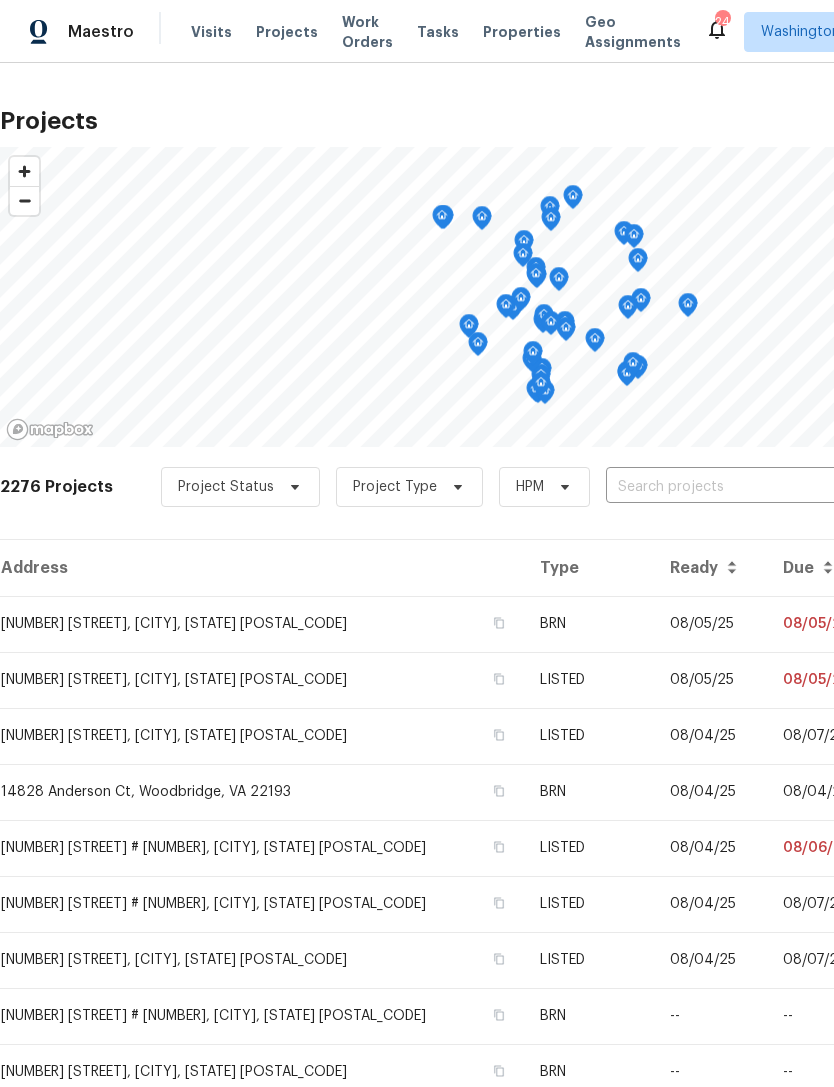 click at bounding box center (720, 487) 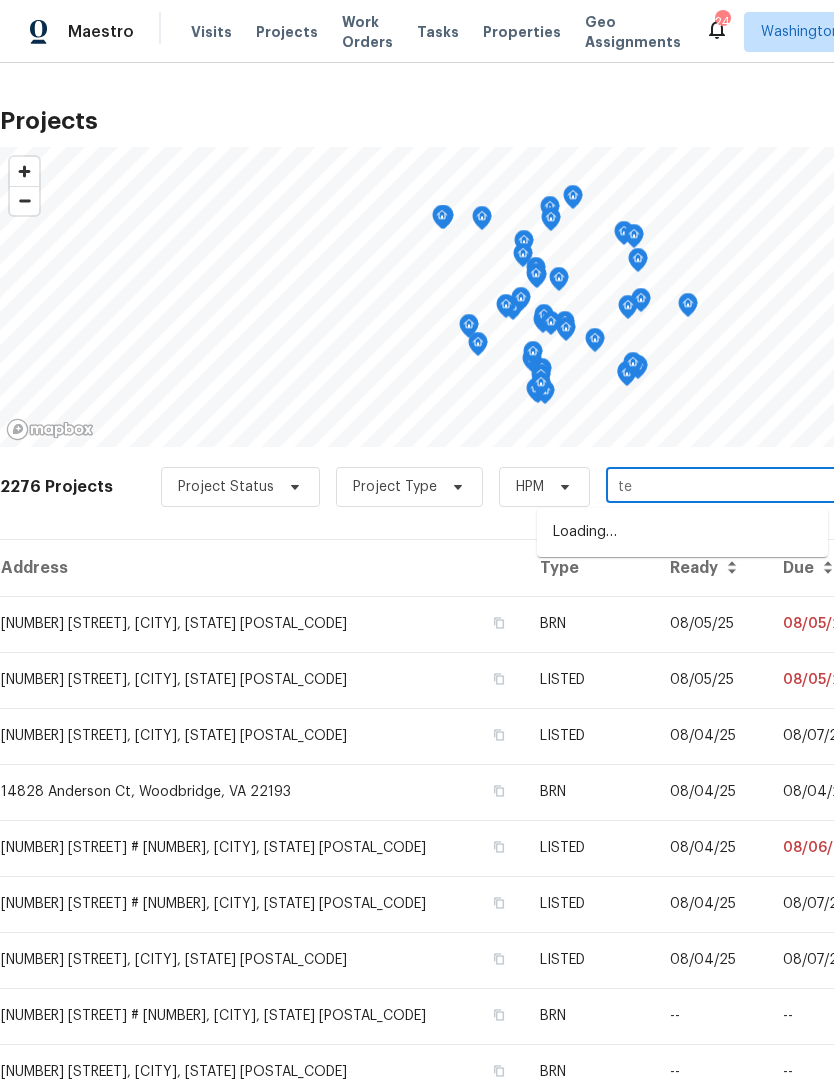 type on "tel" 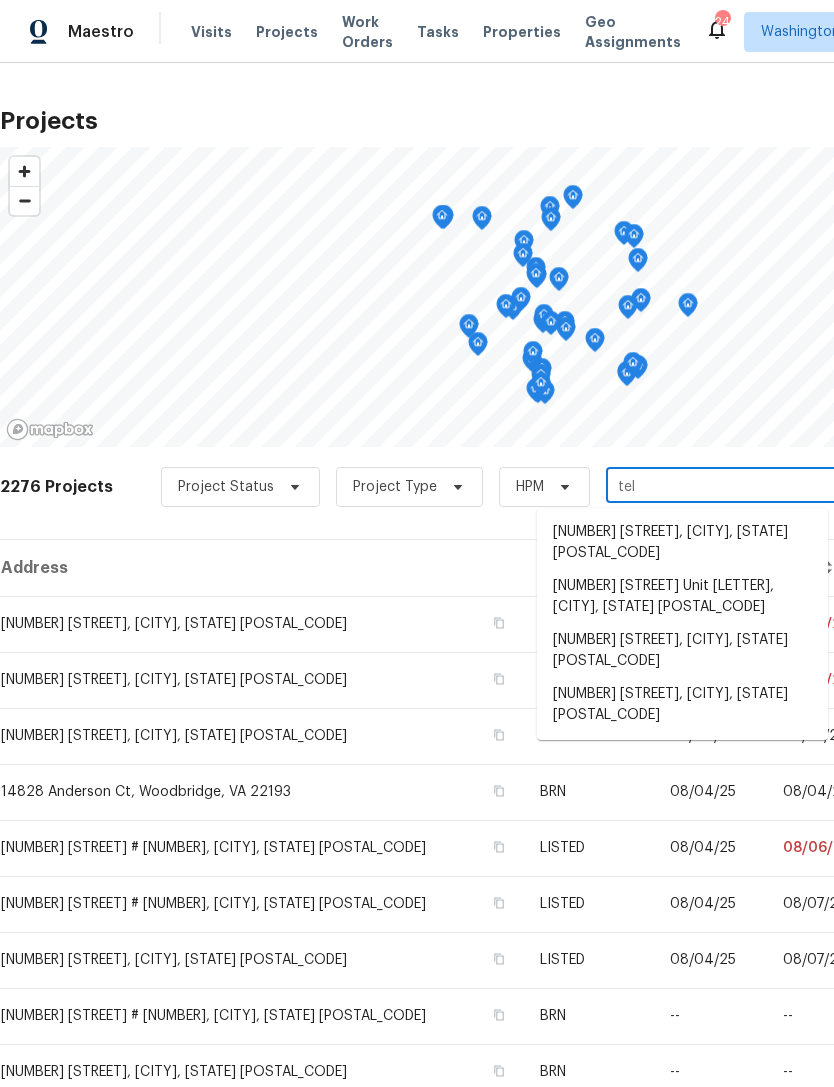 click on "6706 Telegraph Rd, Alexandria, VA 22310" at bounding box center [682, 651] 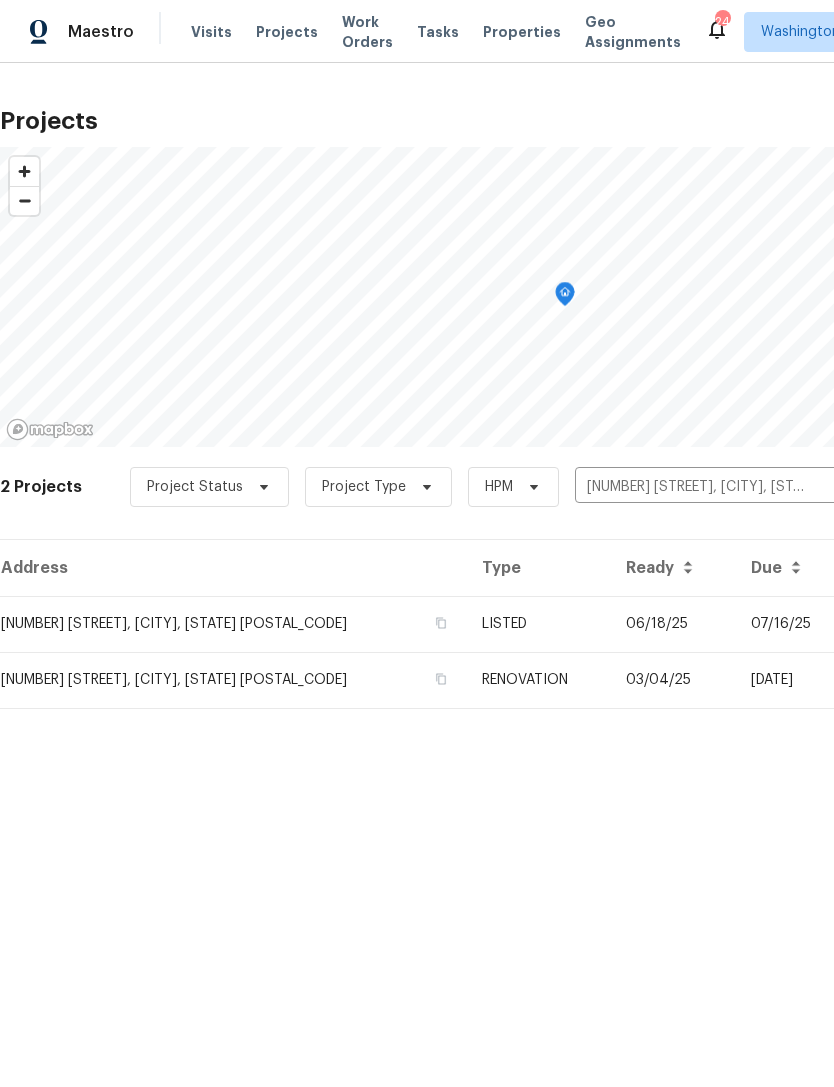click on "6706 Telegraph Rd, Alexandria, VA 22310" at bounding box center [233, 624] 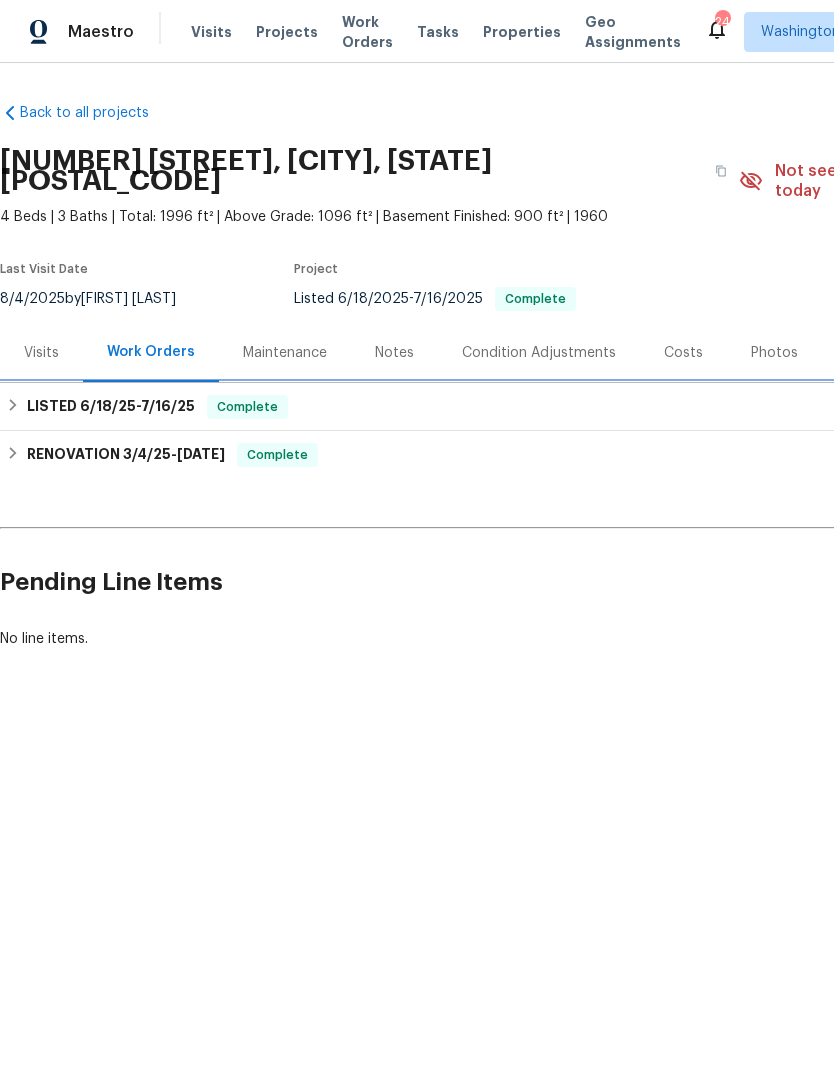 click on "LISTED   6/18/25  -  7/16/25" at bounding box center [111, 407] 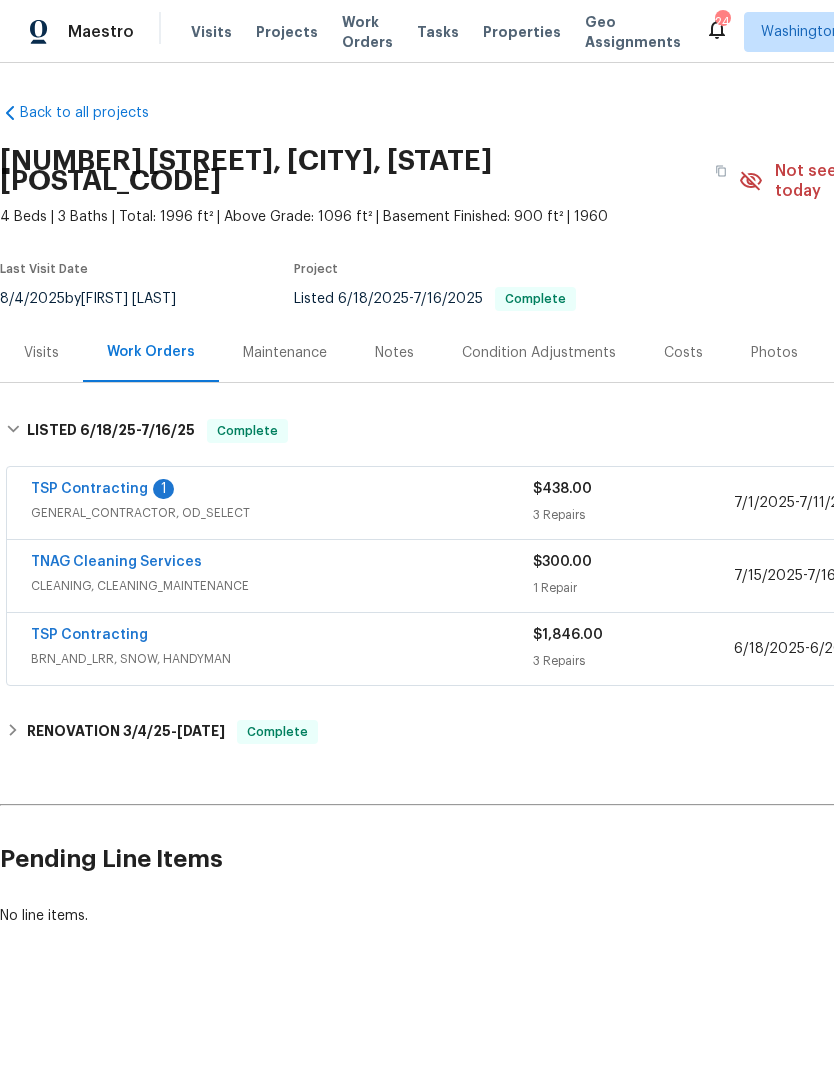 click on "GENERAL_CONTRACTOR, OD_SELECT" at bounding box center [282, 513] 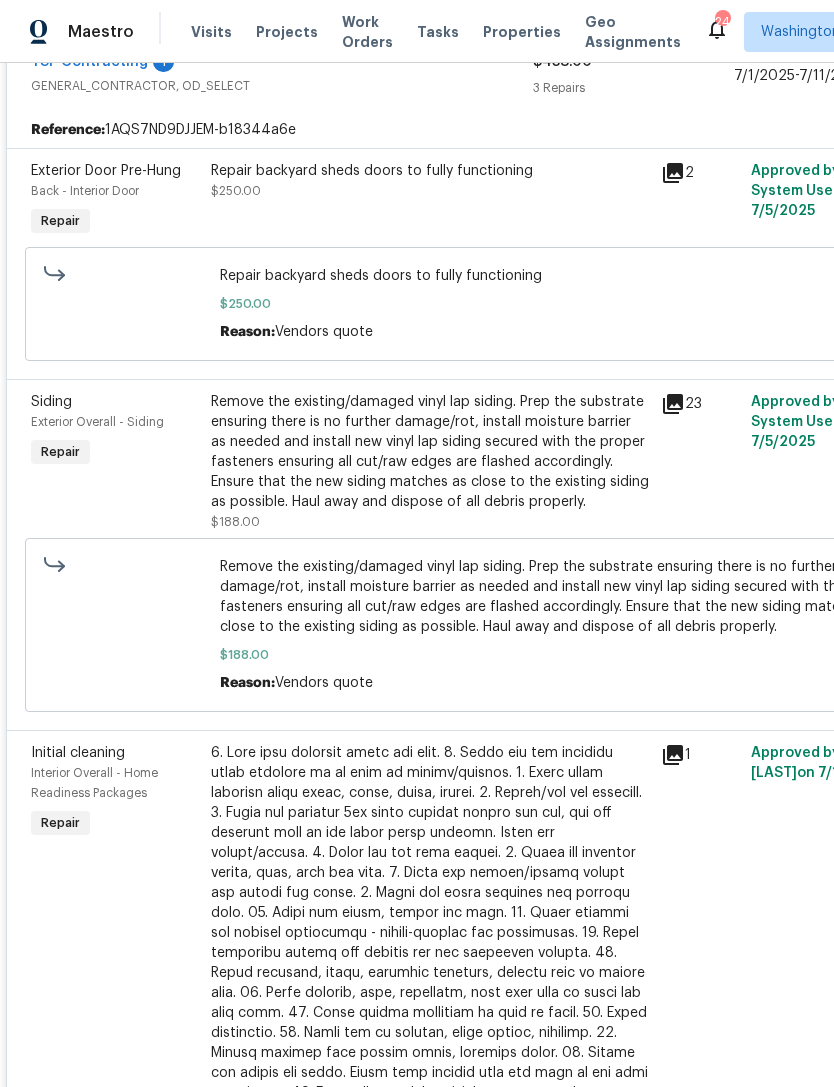 scroll, scrollTop: 446, scrollLeft: 0, axis: vertical 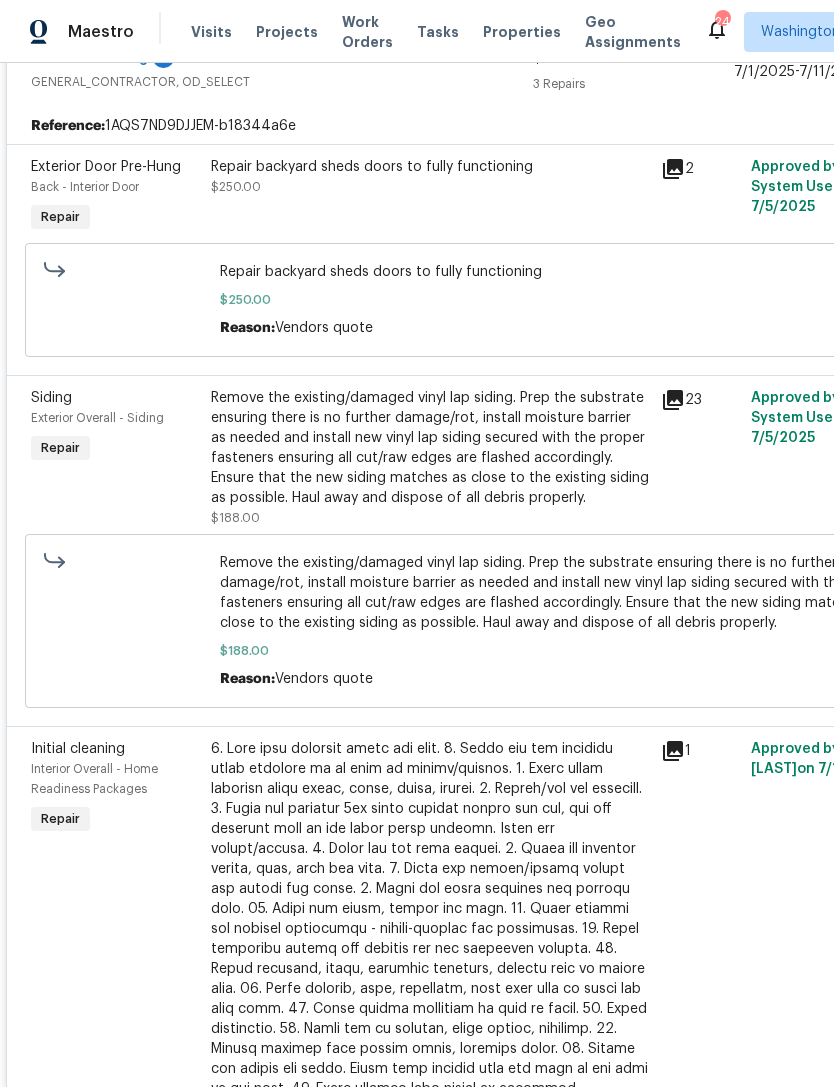 click 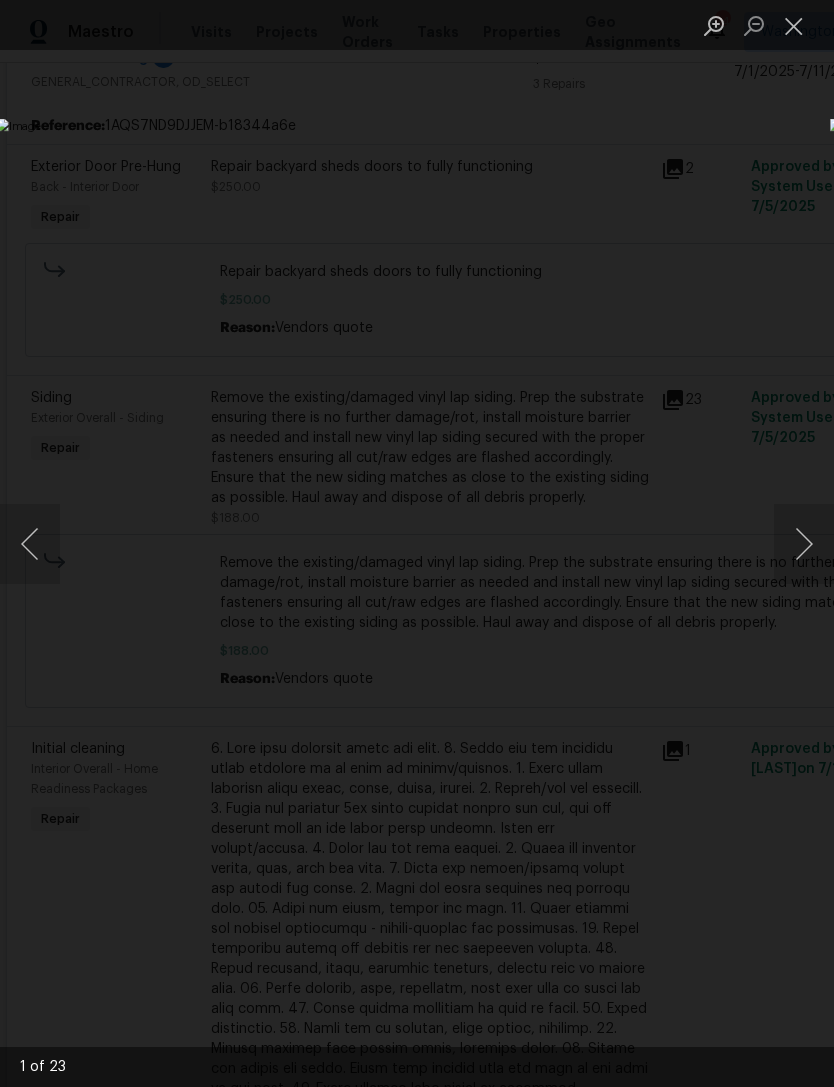click at bounding box center (804, 544) 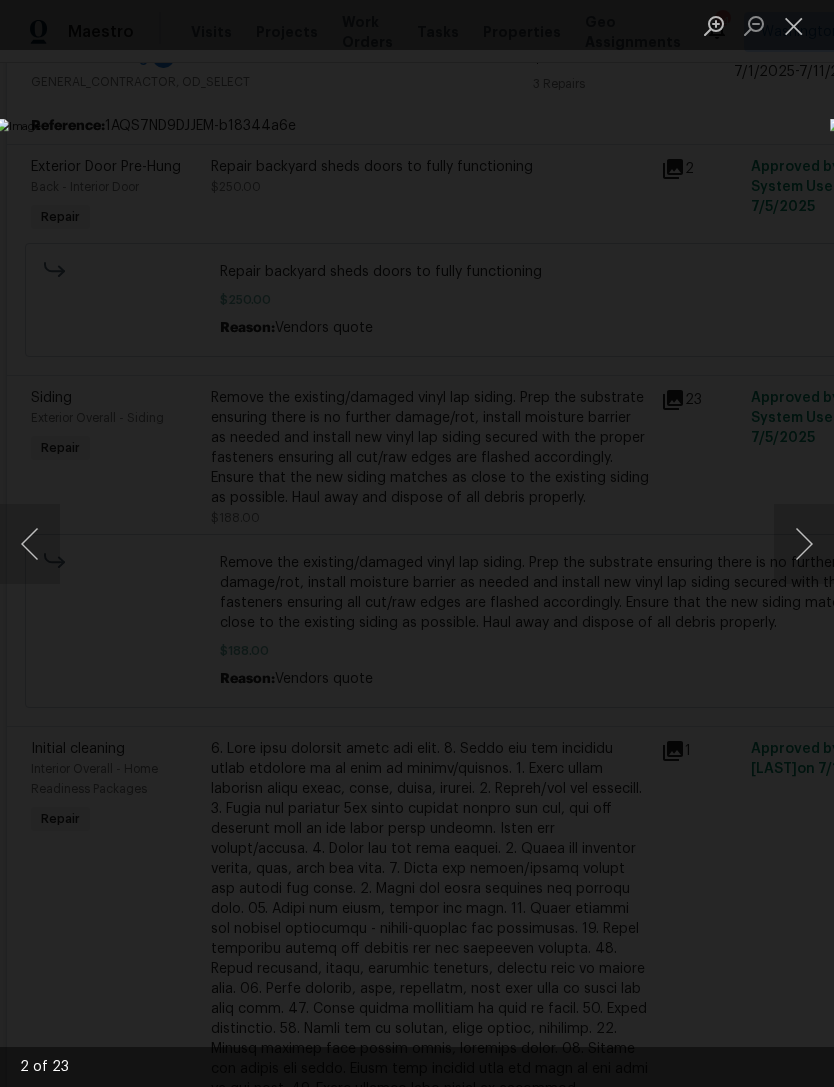 click at bounding box center (804, 544) 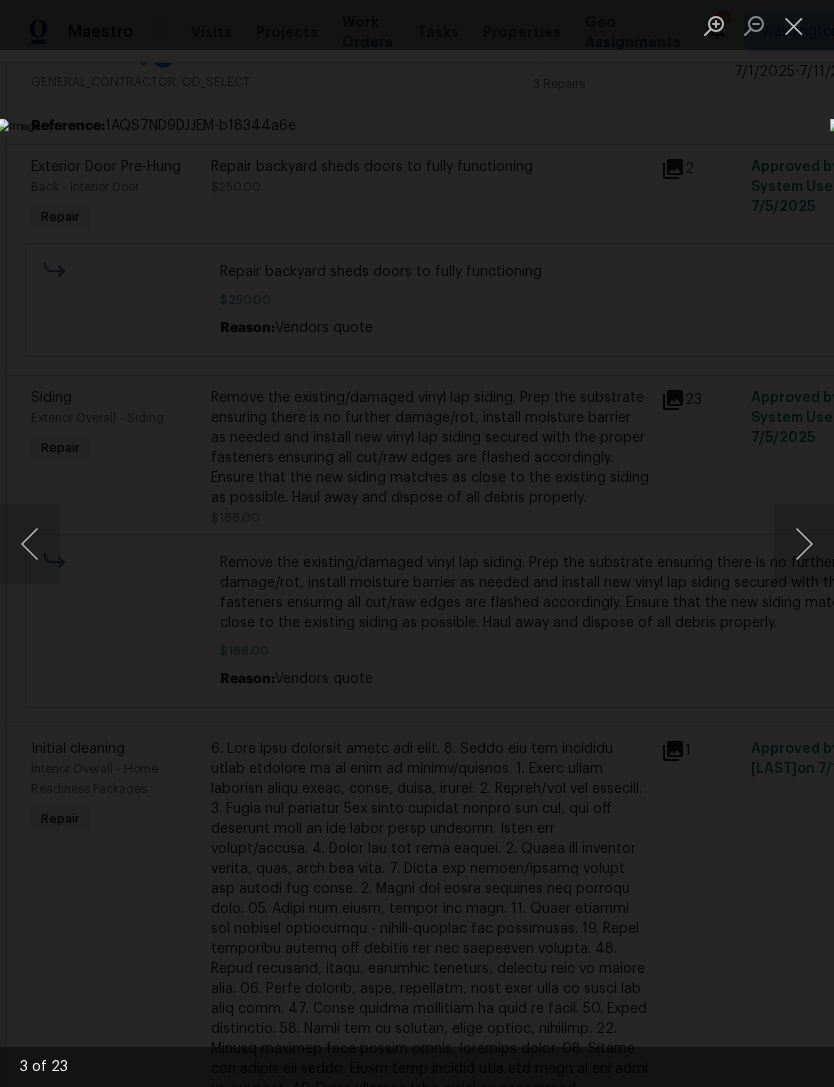 click at bounding box center [804, 544] 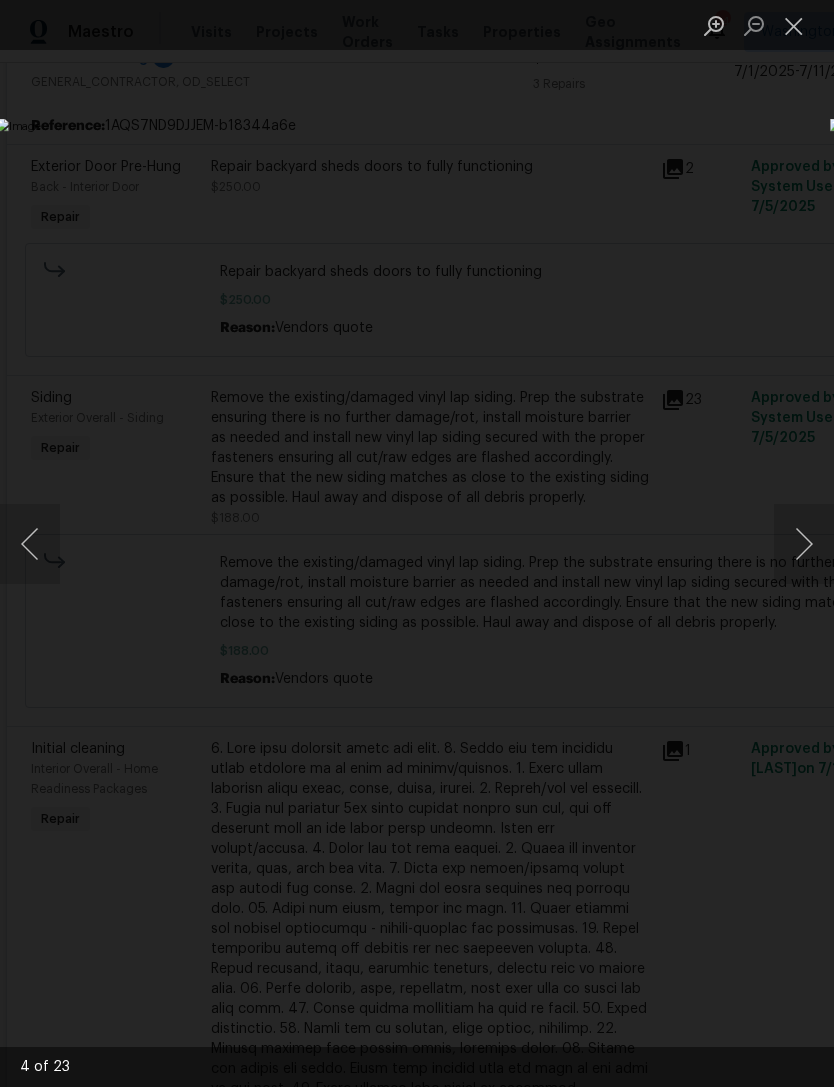 click at bounding box center [804, 544] 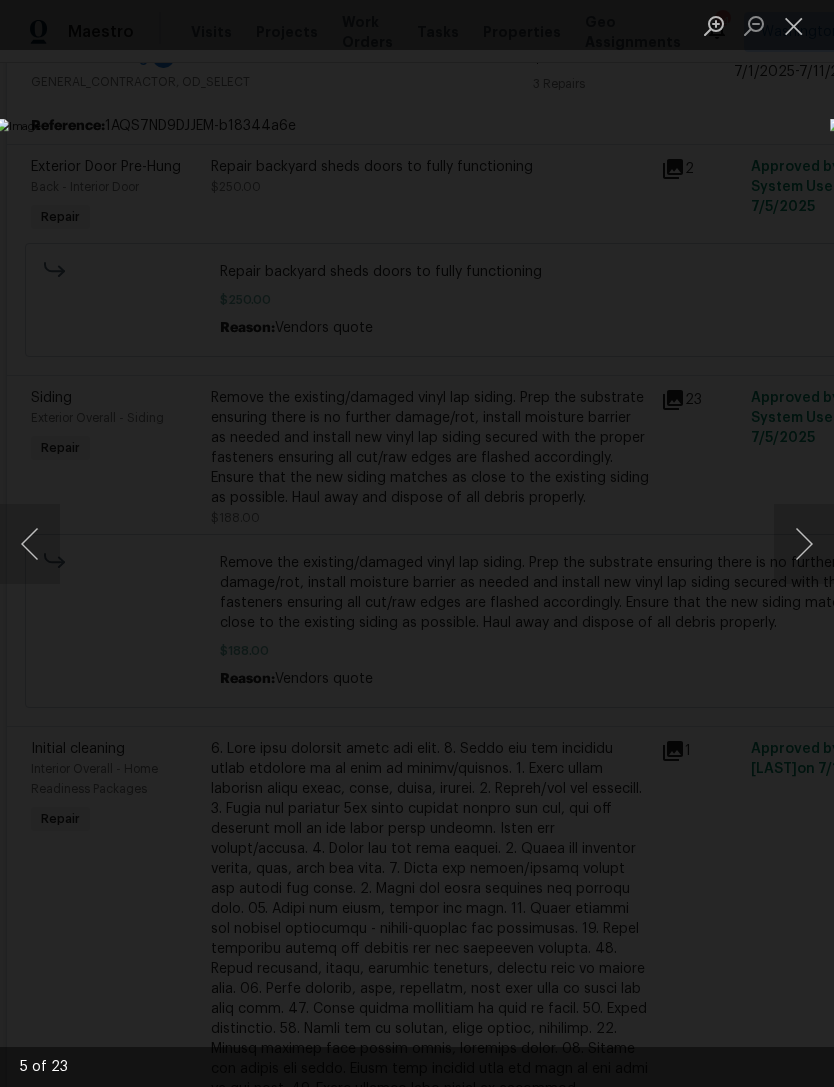 click at bounding box center [804, 544] 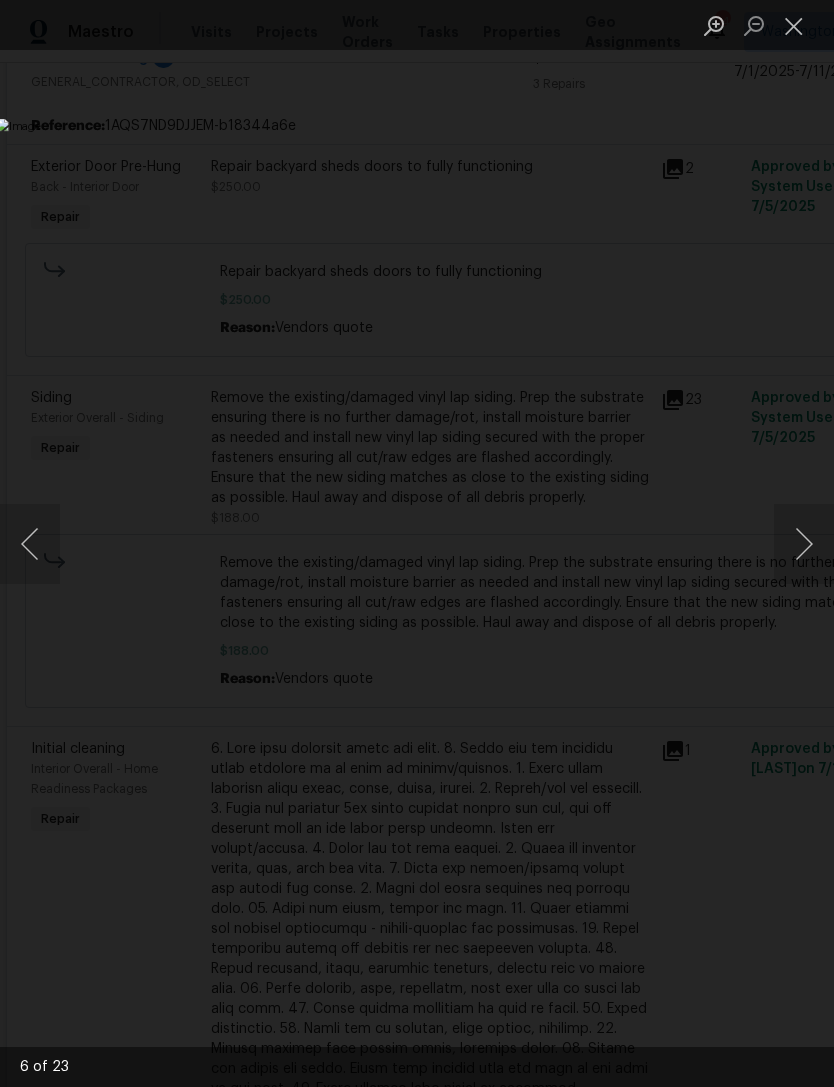 click at bounding box center [804, 544] 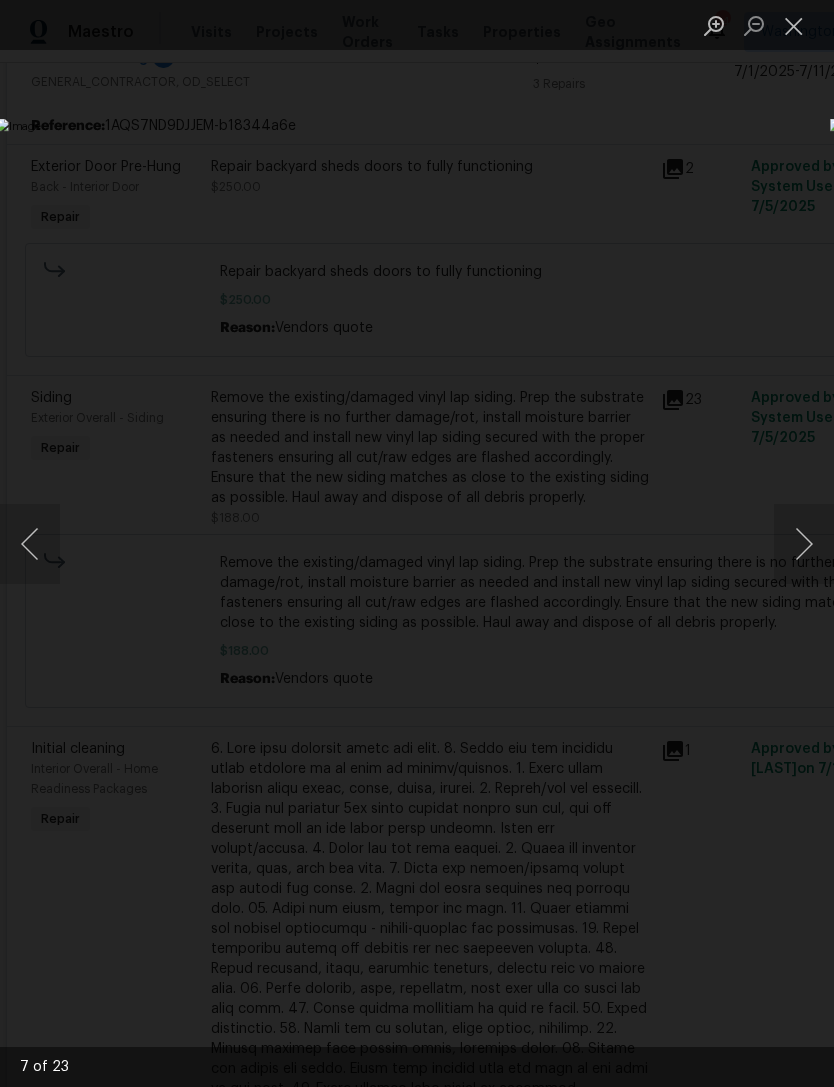 click at bounding box center [804, 544] 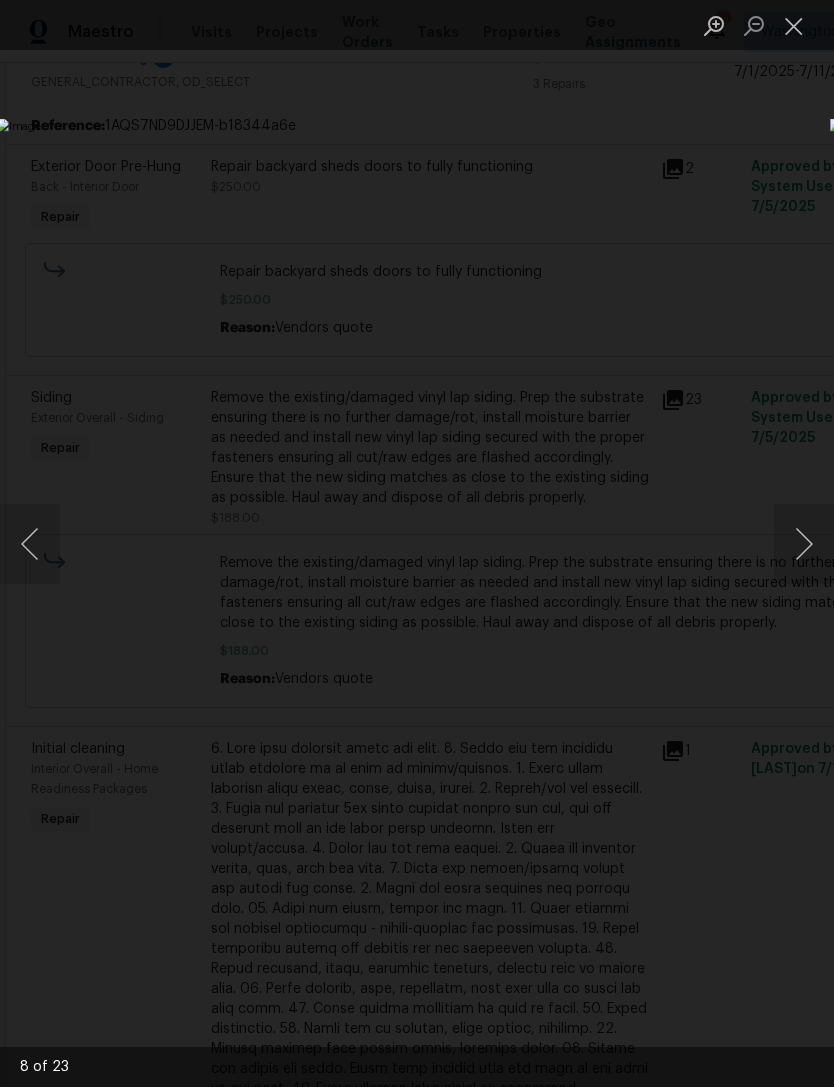 click at bounding box center (794, 25) 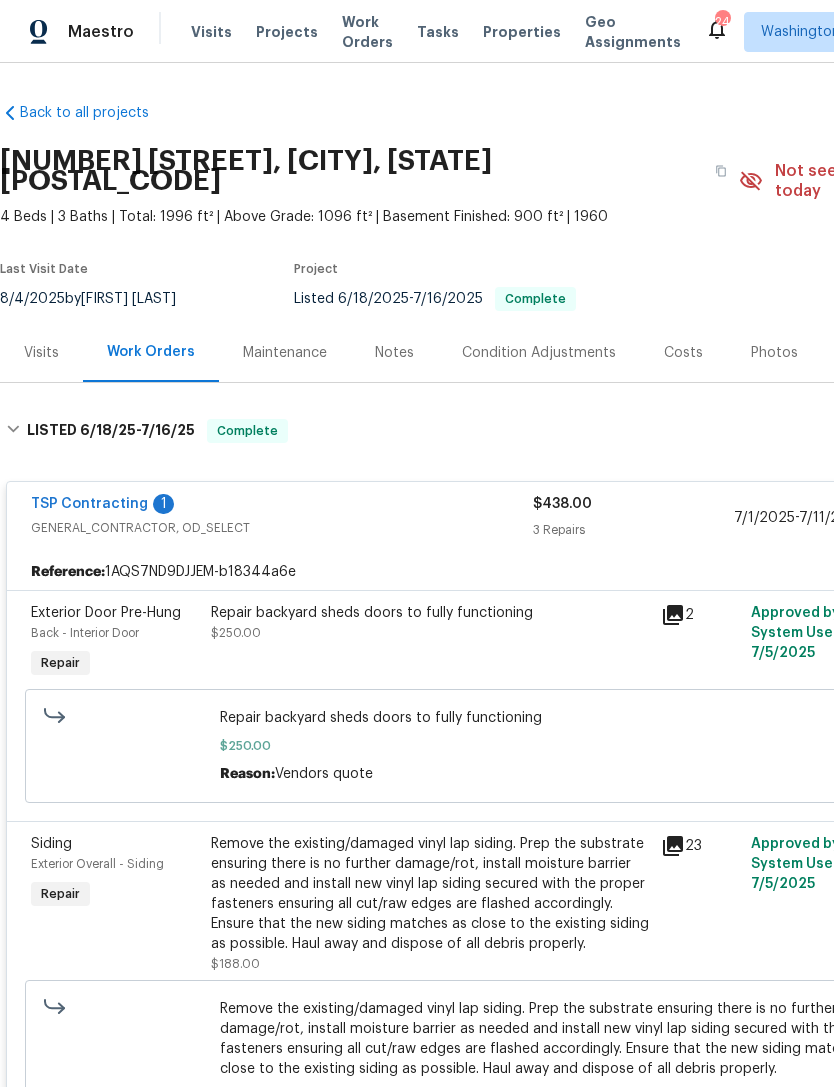 scroll, scrollTop: 0, scrollLeft: 0, axis: both 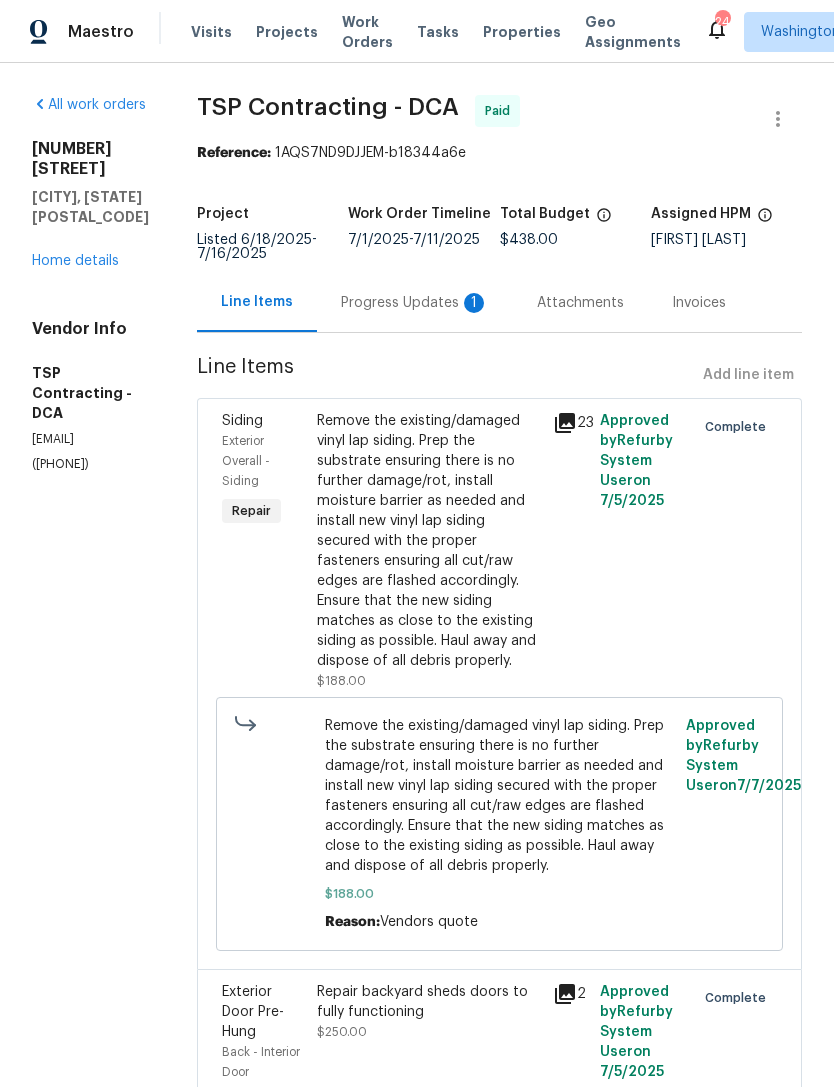 click on "Progress Updates 1" at bounding box center (415, 303) 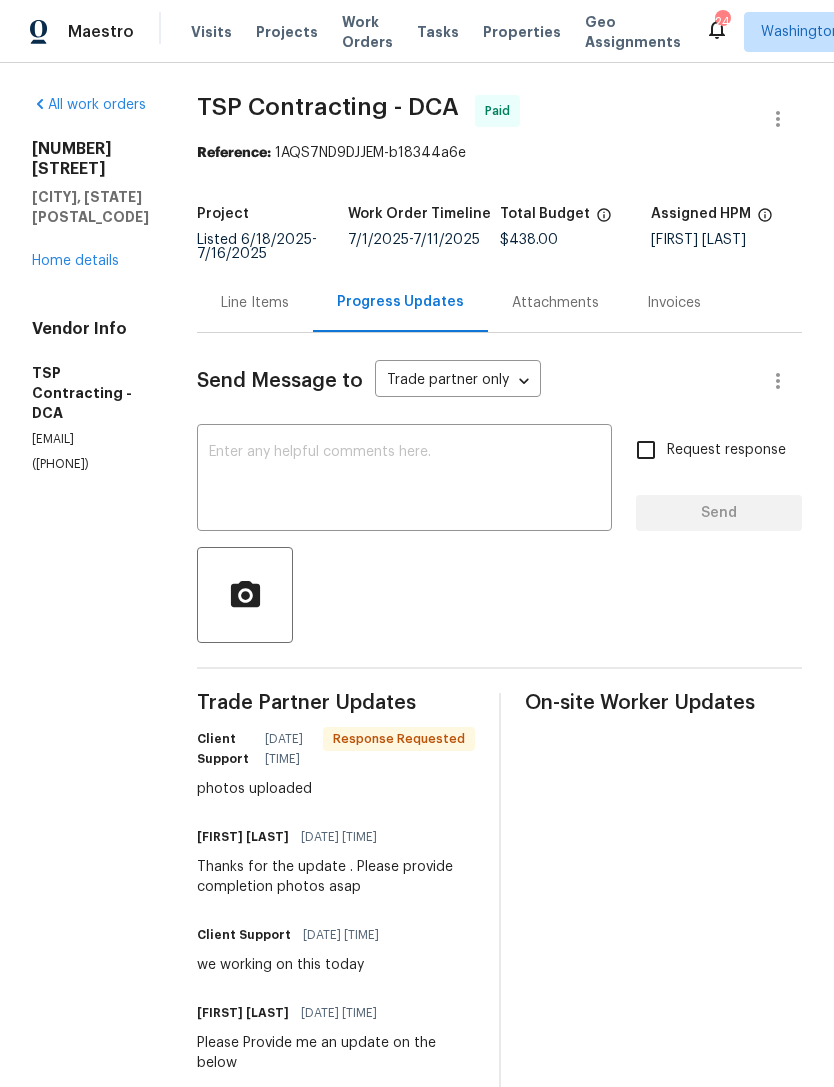 click at bounding box center (404, 480) 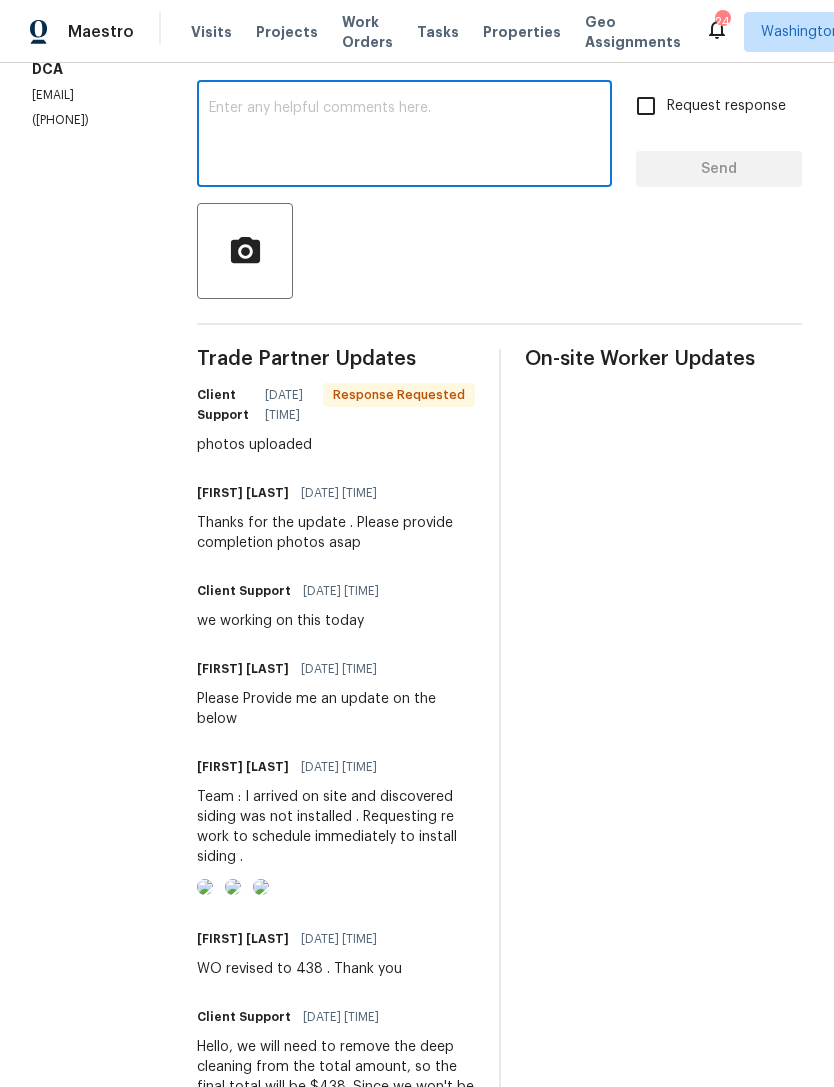 scroll, scrollTop: 343, scrollLeft: 0, axis: vertical 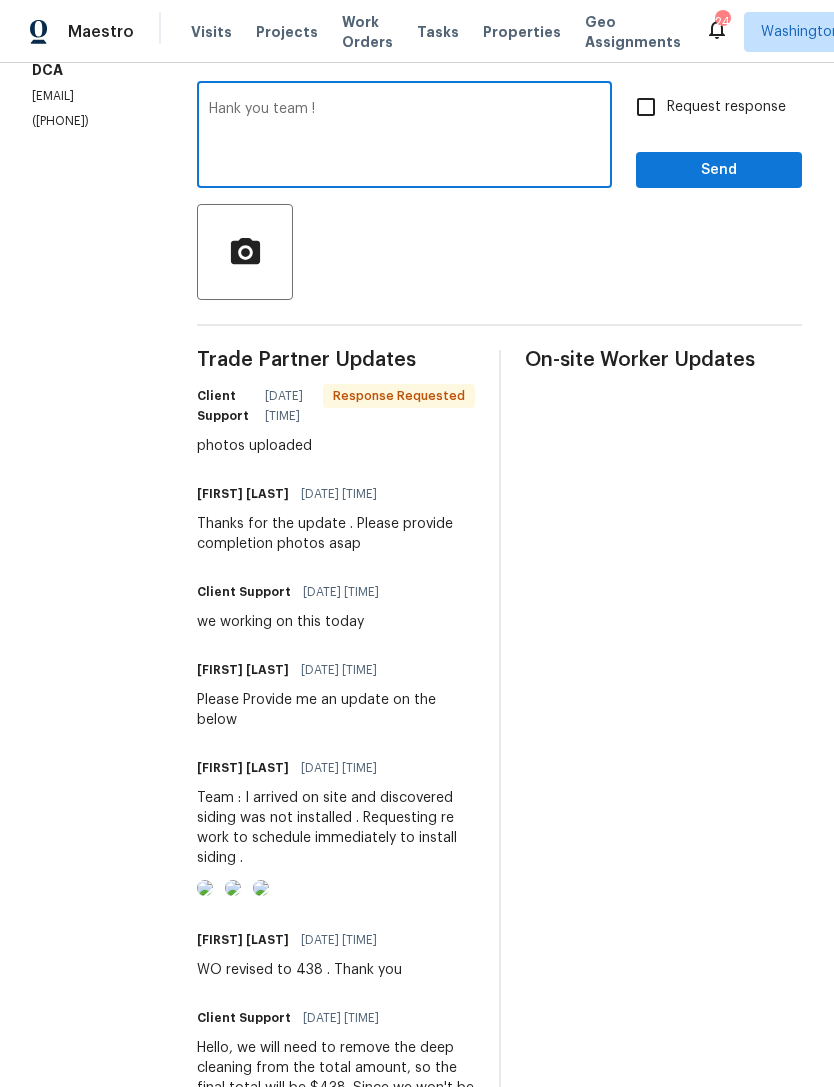 click on "Hank you team !" at bounding box center [404, 137] 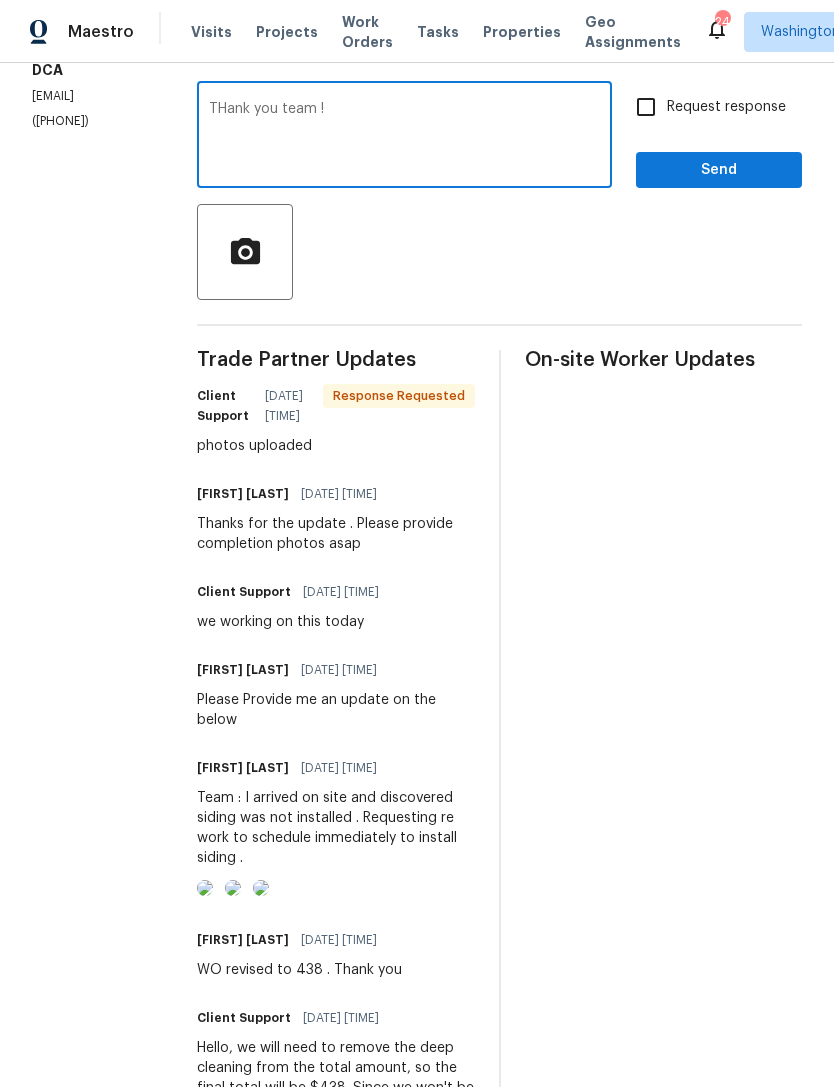 click on "THank you team !" at bounding box center (404, 137) 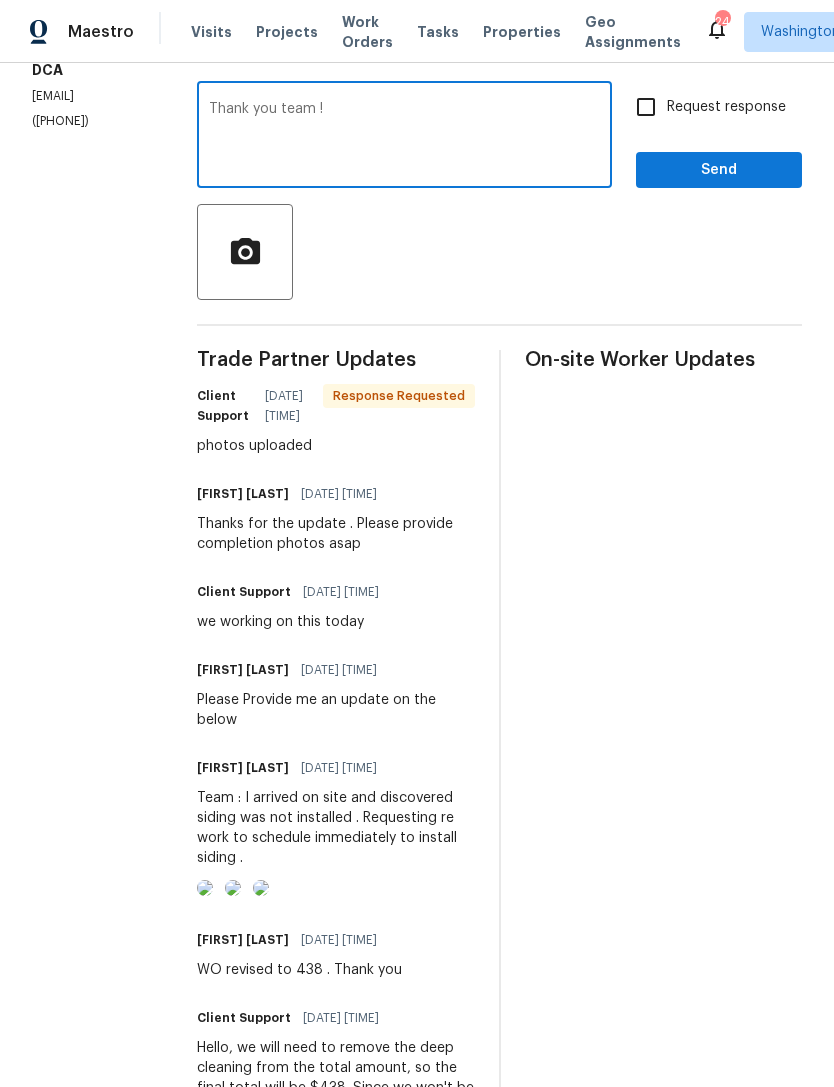 type on "Thank you team !" 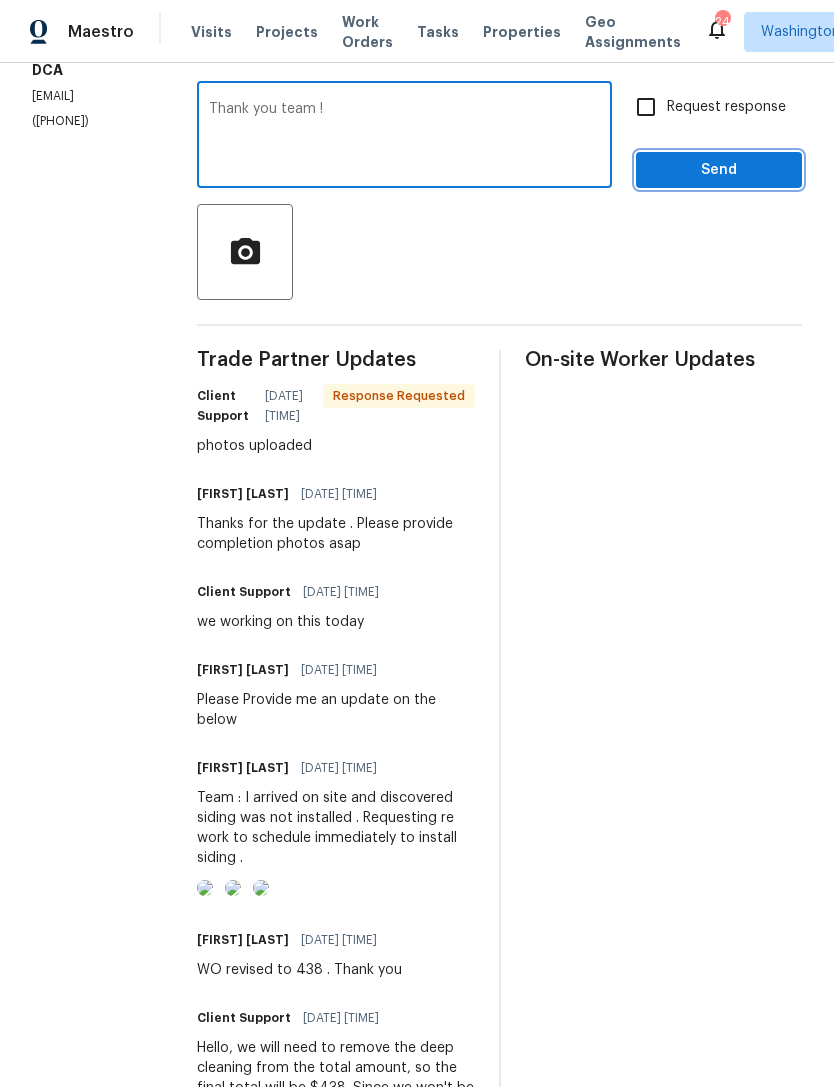 click on "Send" at bounding box center (719, 170) 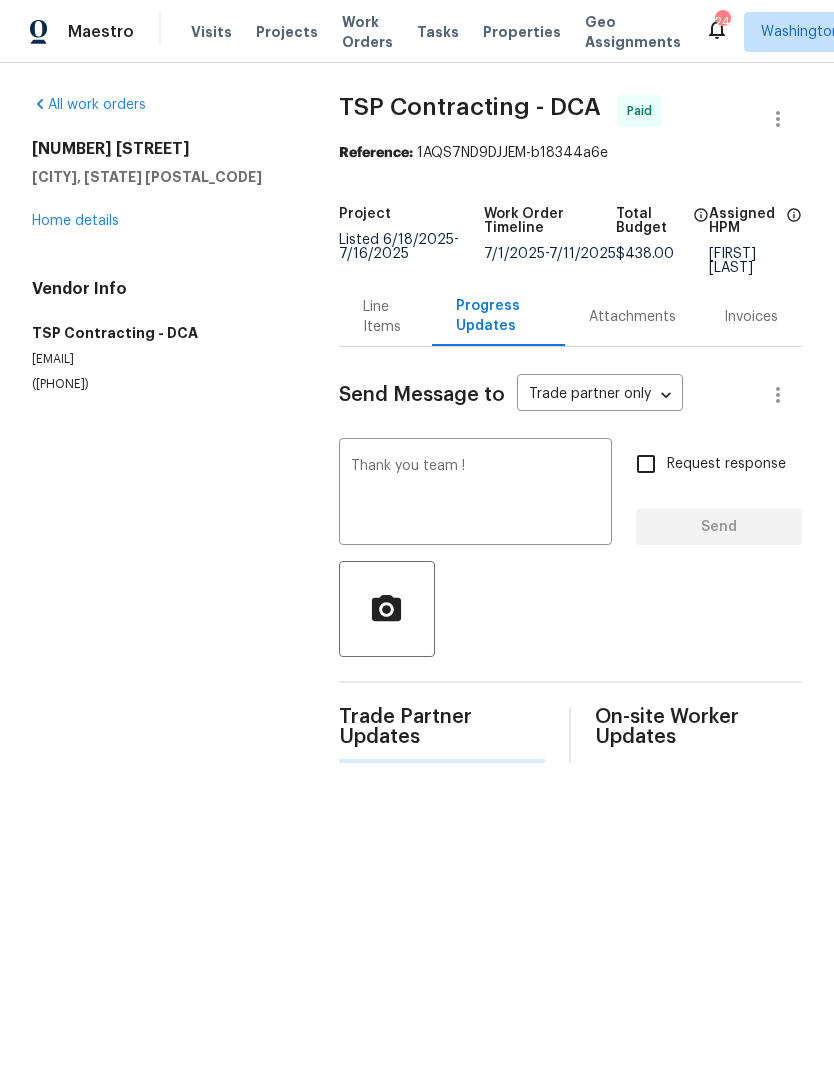 scroll, scrollTop: 0, scrollLeft: 0, axis: both 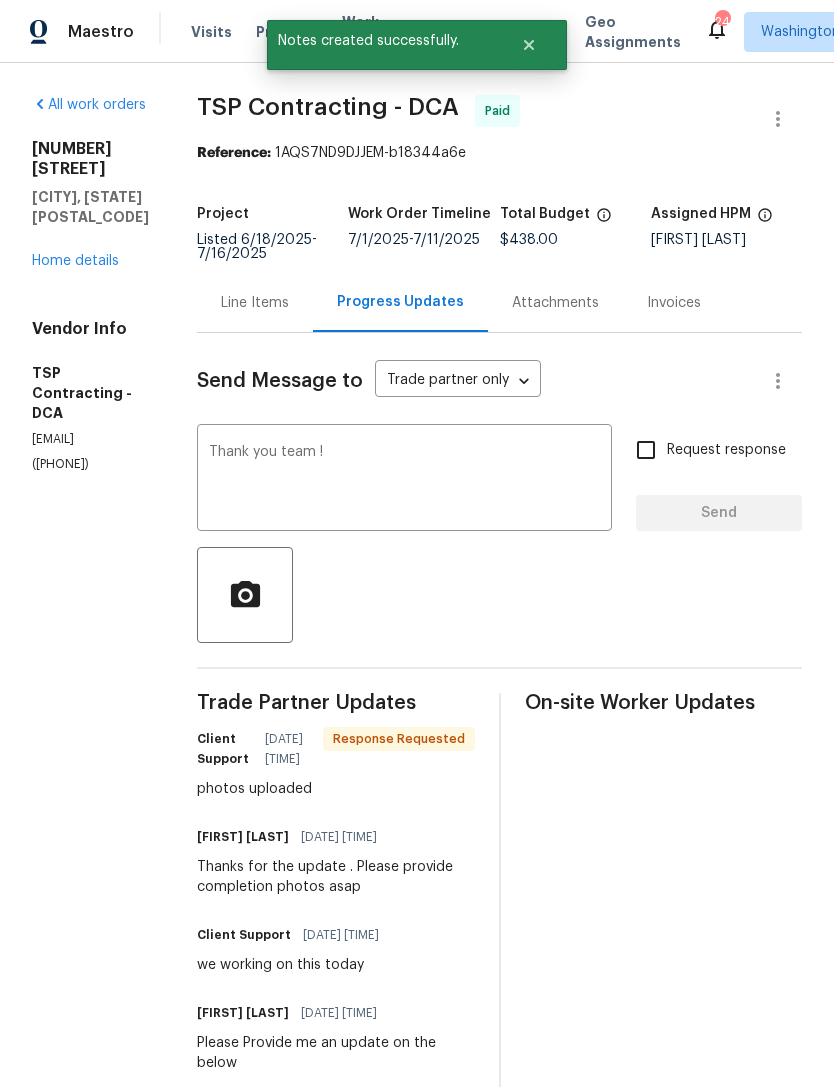 type 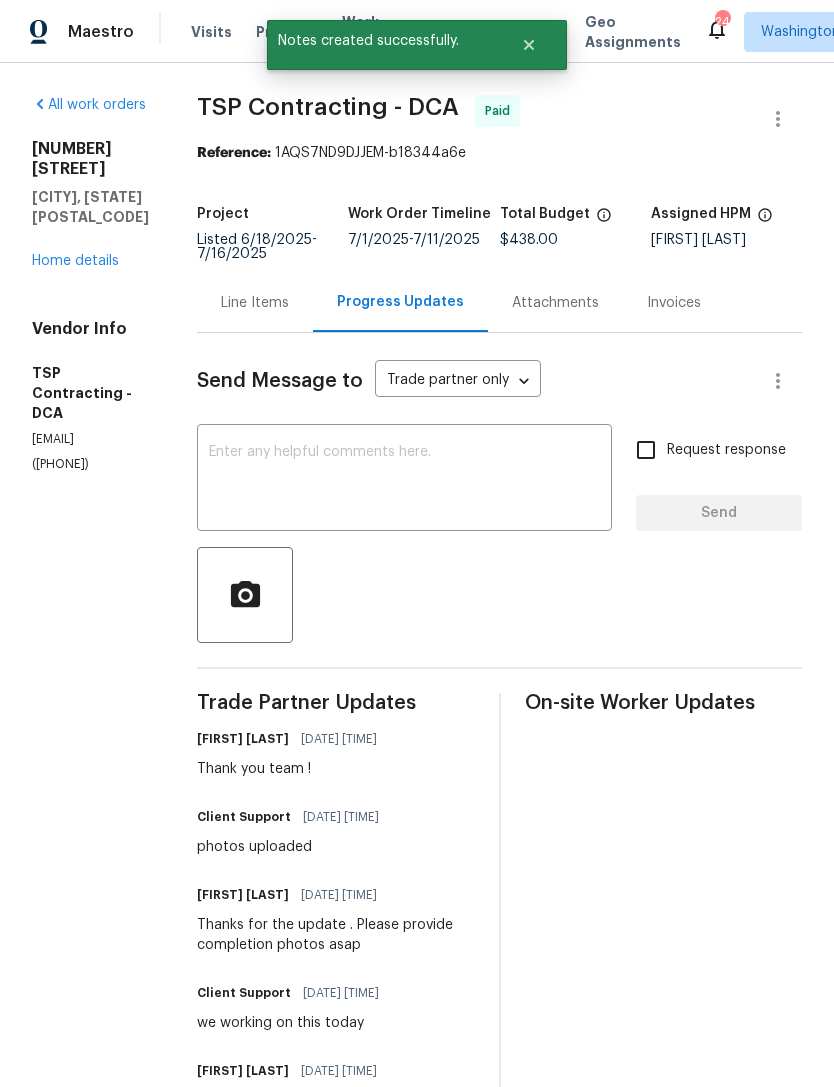 click on "6706 Telegraph Rd Alexandria, VA 22310 Home details" at bounding box center [90, 205] 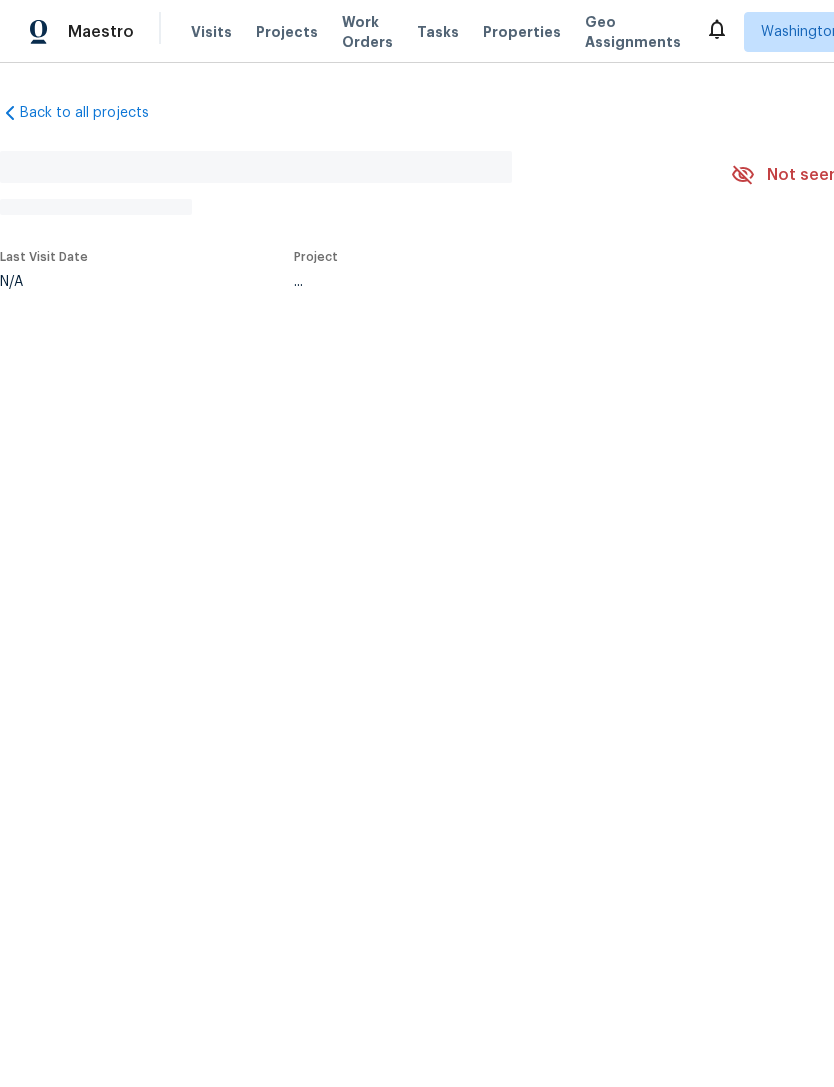 scroll, scrollTop: 0, scrollLeft: 0, axis: both 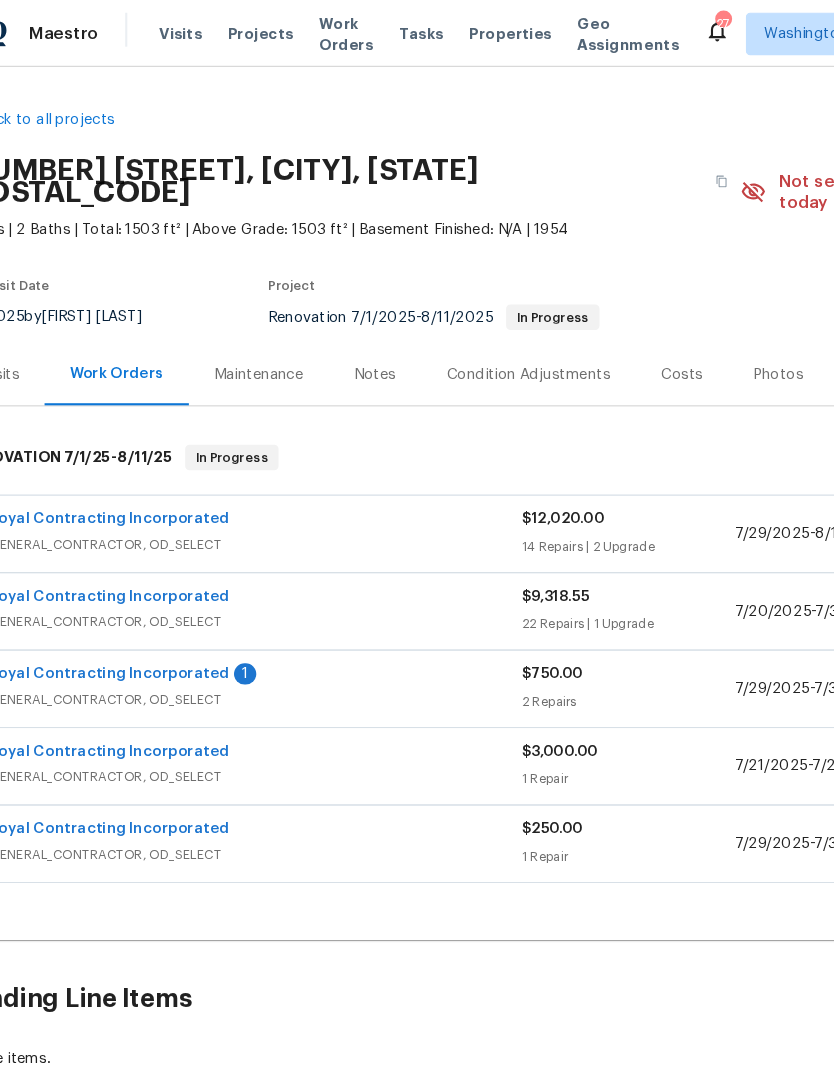 click on "Royal Contracting Incorporated" at bounding box center [144, 635] 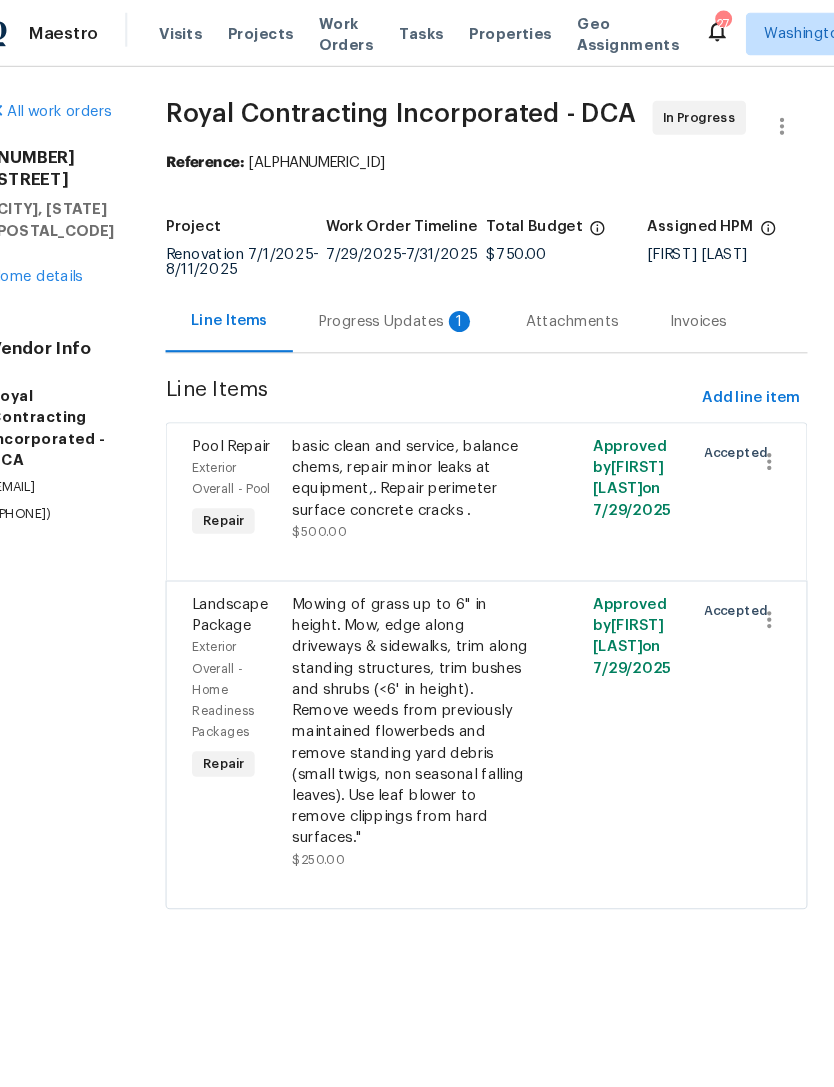 click on "Progress Updates 1" at bounding box center (415, 303) 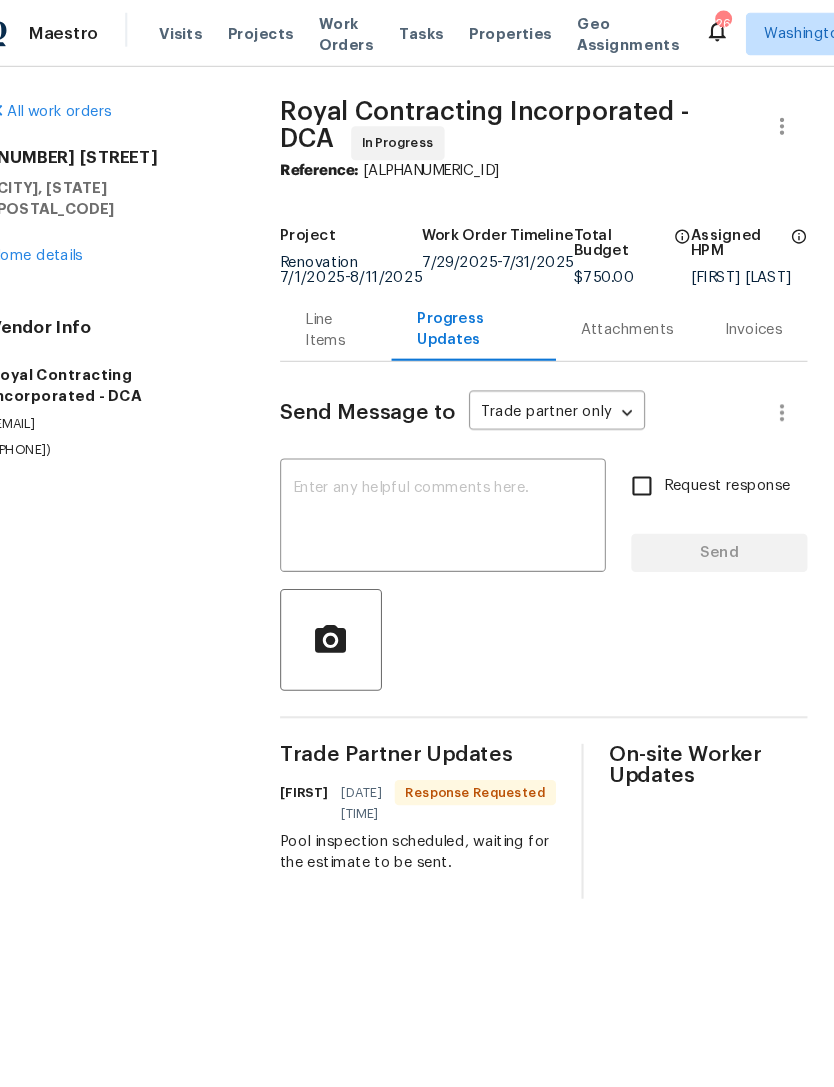 click on "Home details" at bounding box center (75, 241) 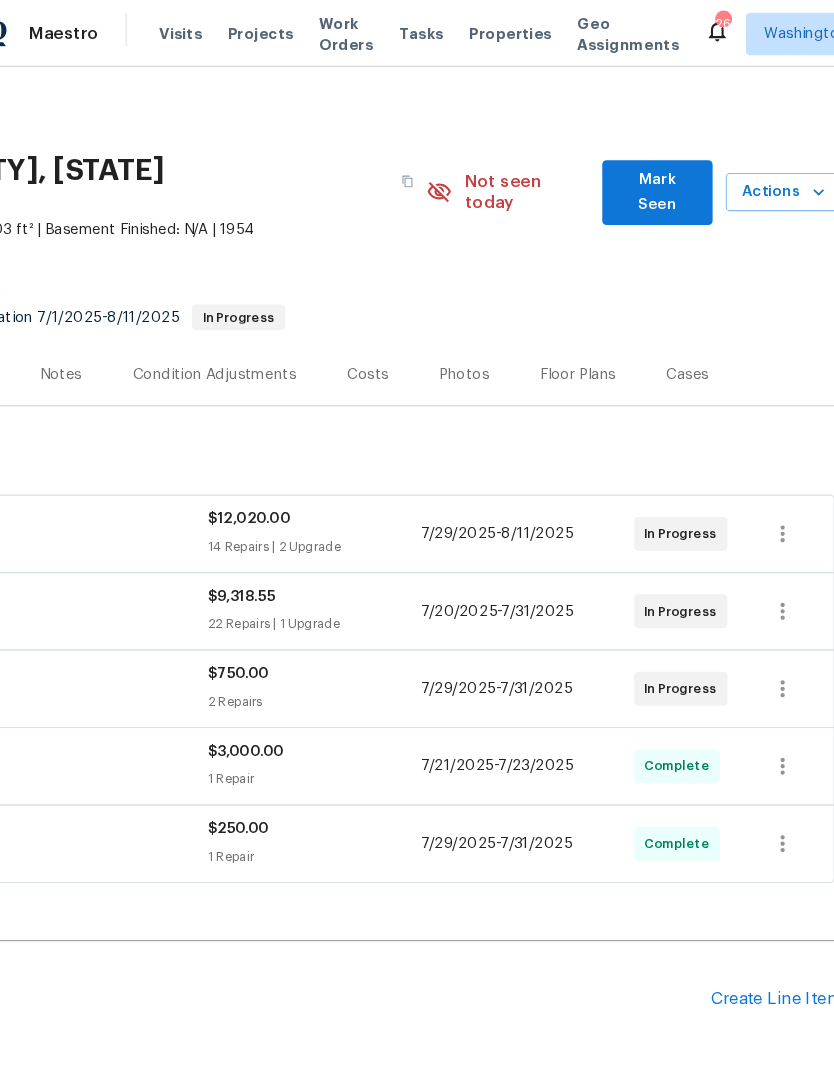 scroll, scrollTop: 0, scrollLeft: 296, axis: horizontal 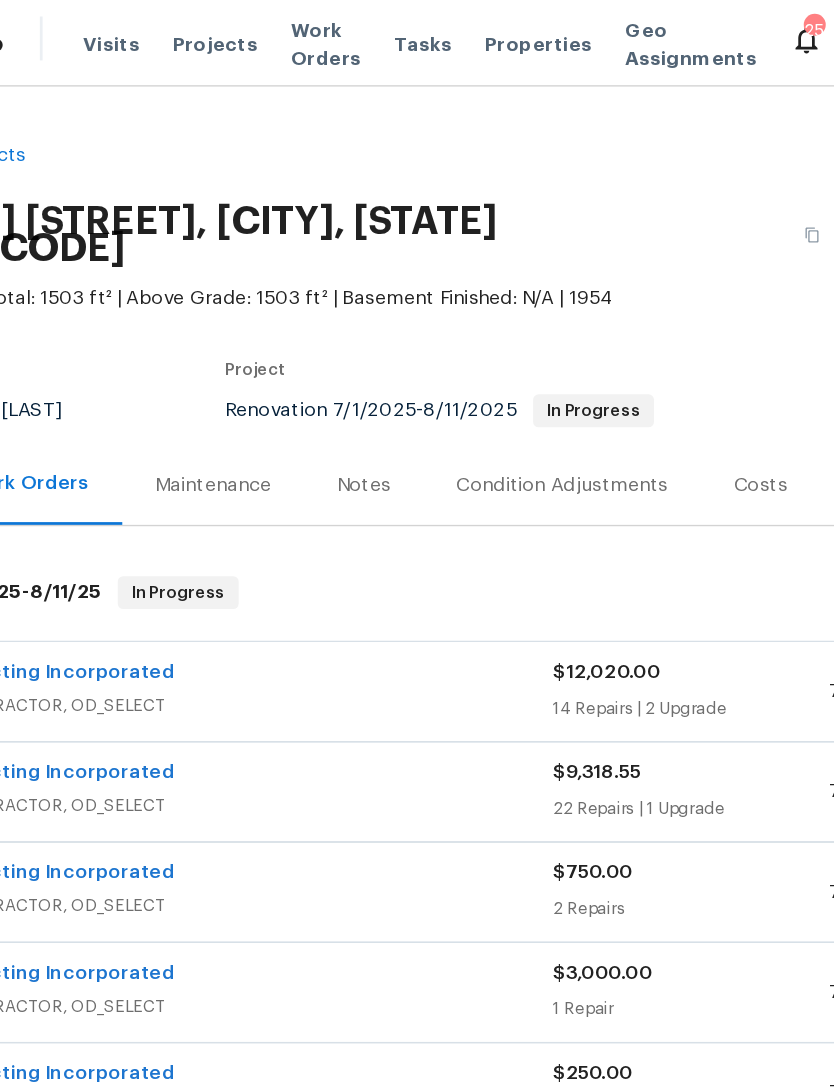 click on "1101 Pine Ln, Accokeek, MD 20607" at bounding box center [369, 171] 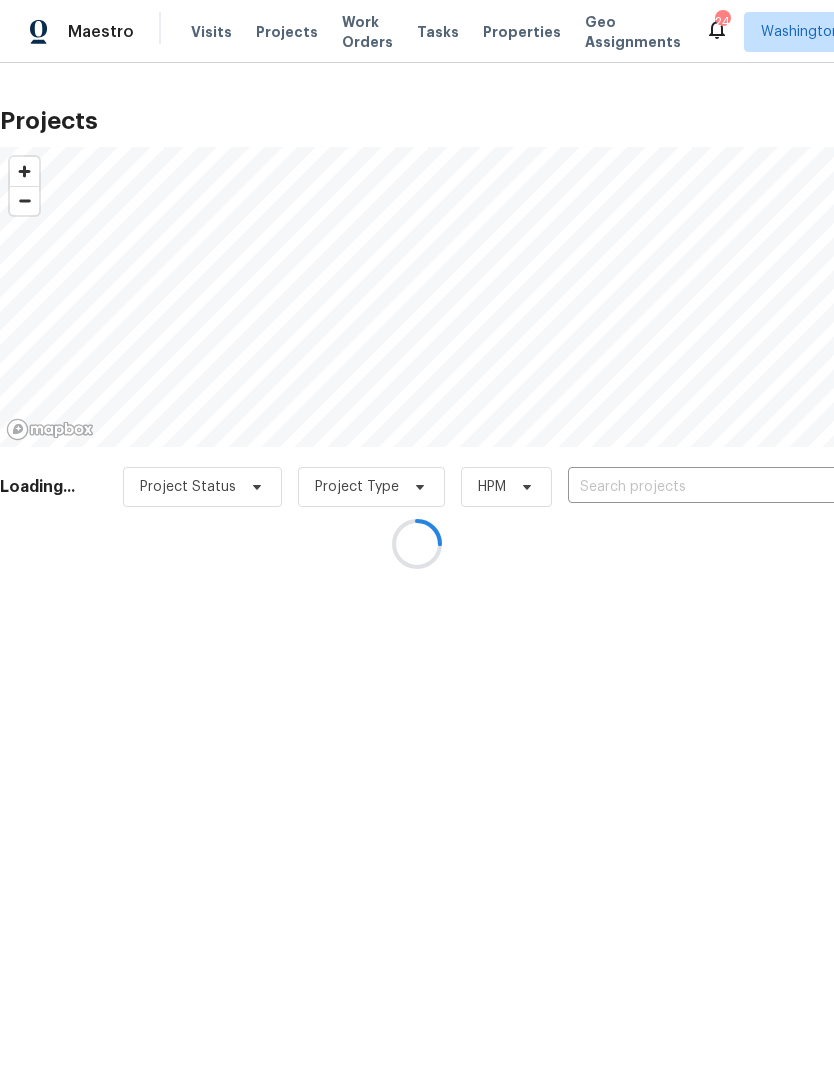 scroll, scrollTop: 0, scrollLeft: 0, axis: both 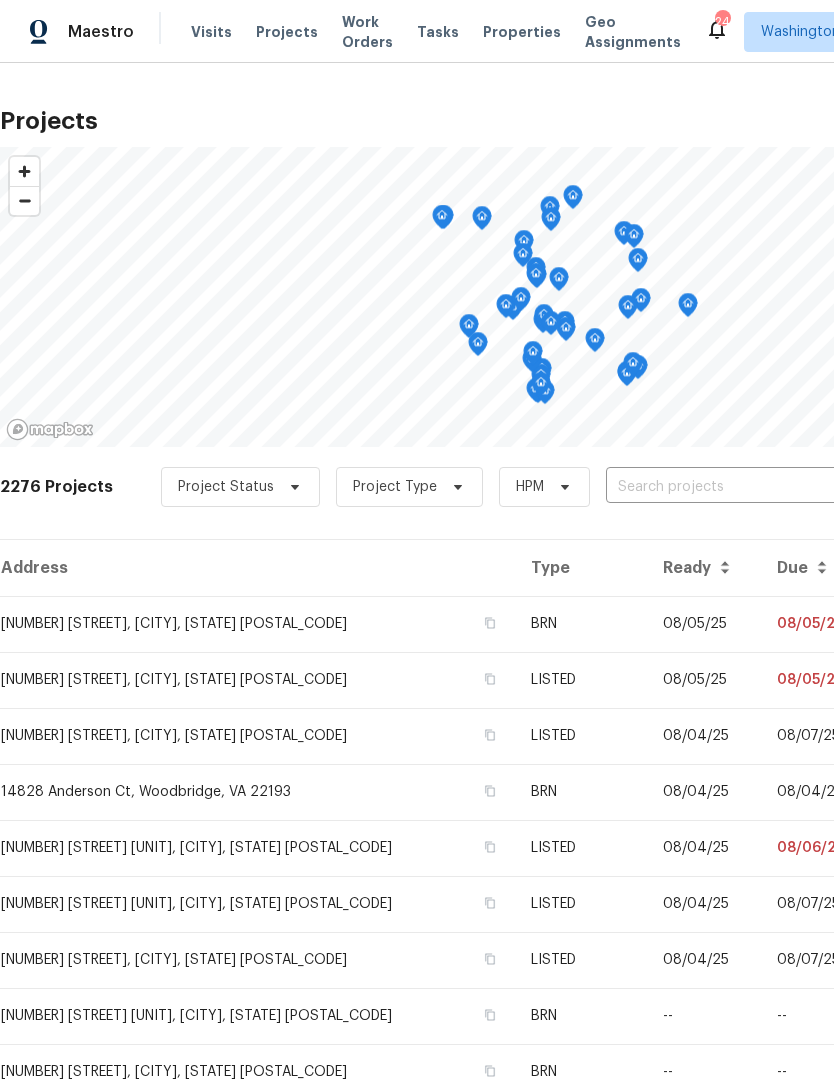 click at bounding box center [720, 487] 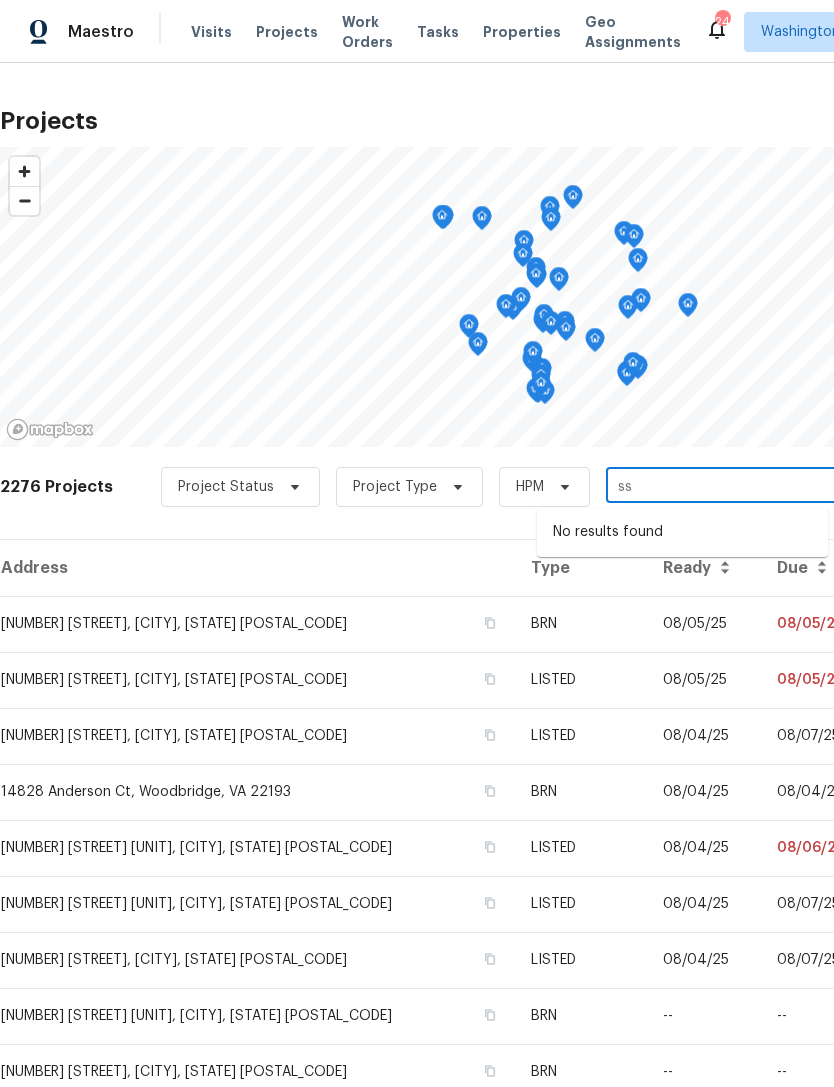 type on "s" 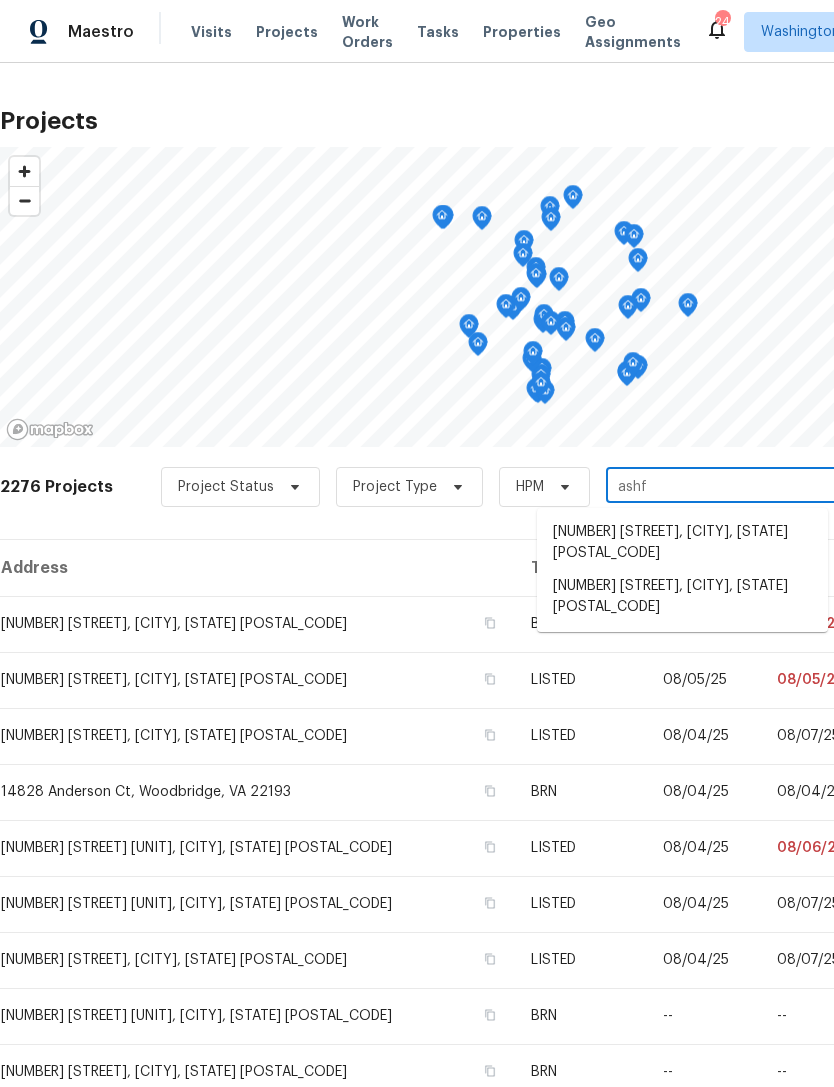 type on "ashfo" 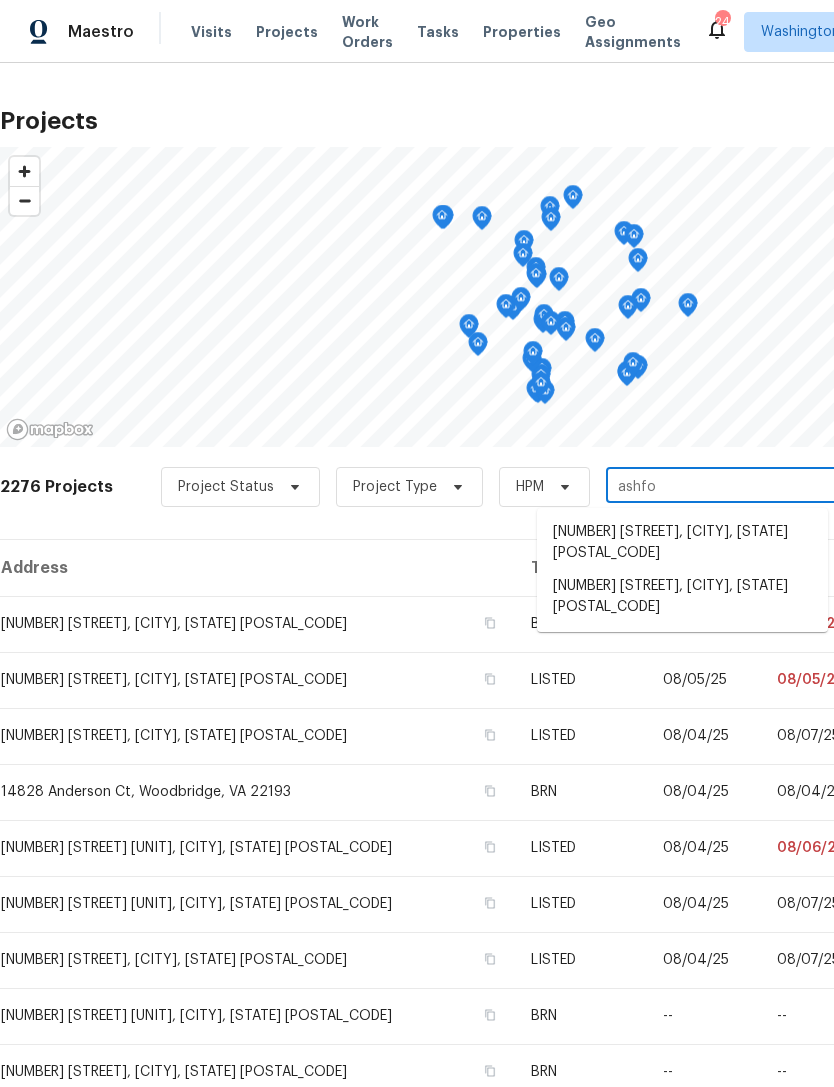 click on "[NUMBER] [STREET], [CITY], [STATE] [POSTAL_CODE]" at bounding box center (682, 597) 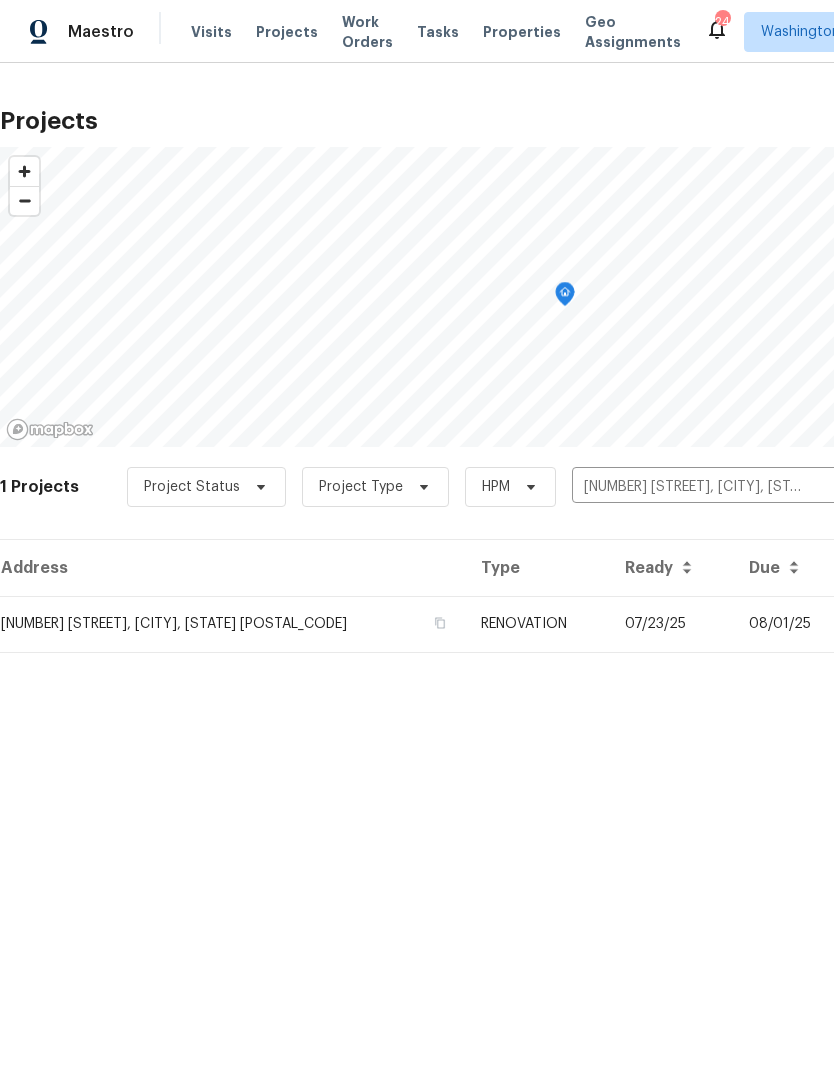 click on "RENOVATION" at bounding box center (537, 624) 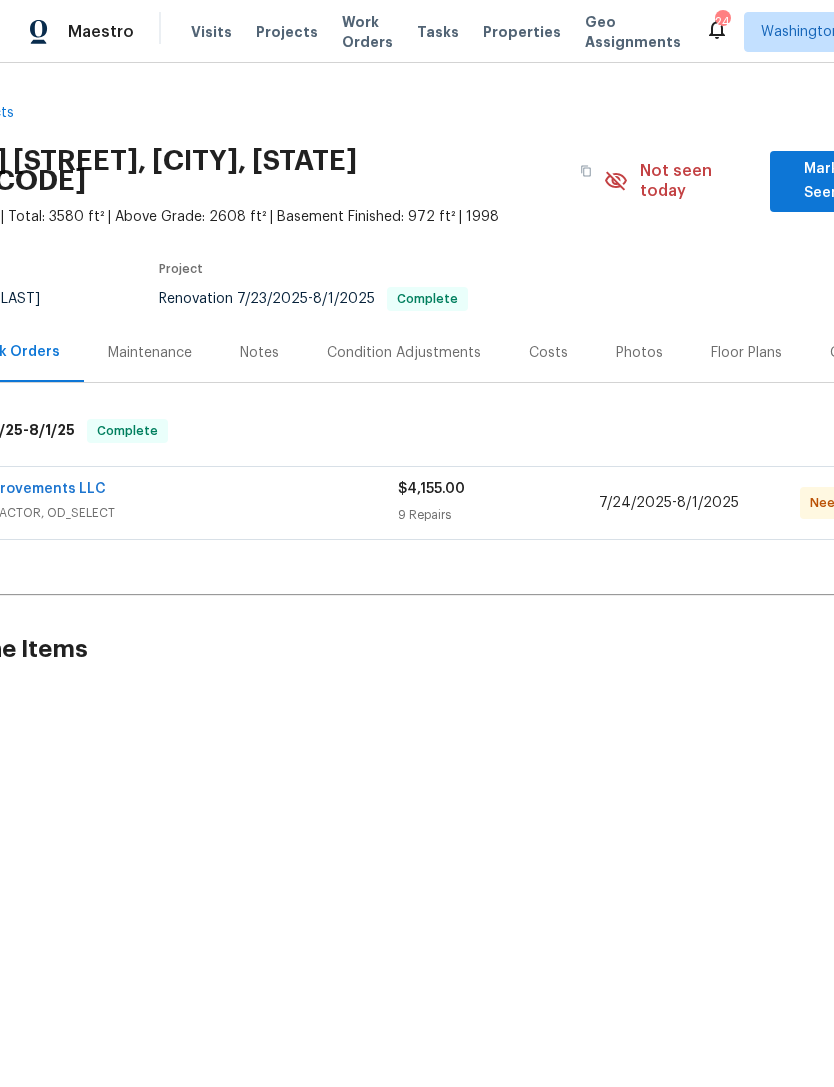 scroll, scrollTop: 0, scrollLeft: 161, axis: horizontal 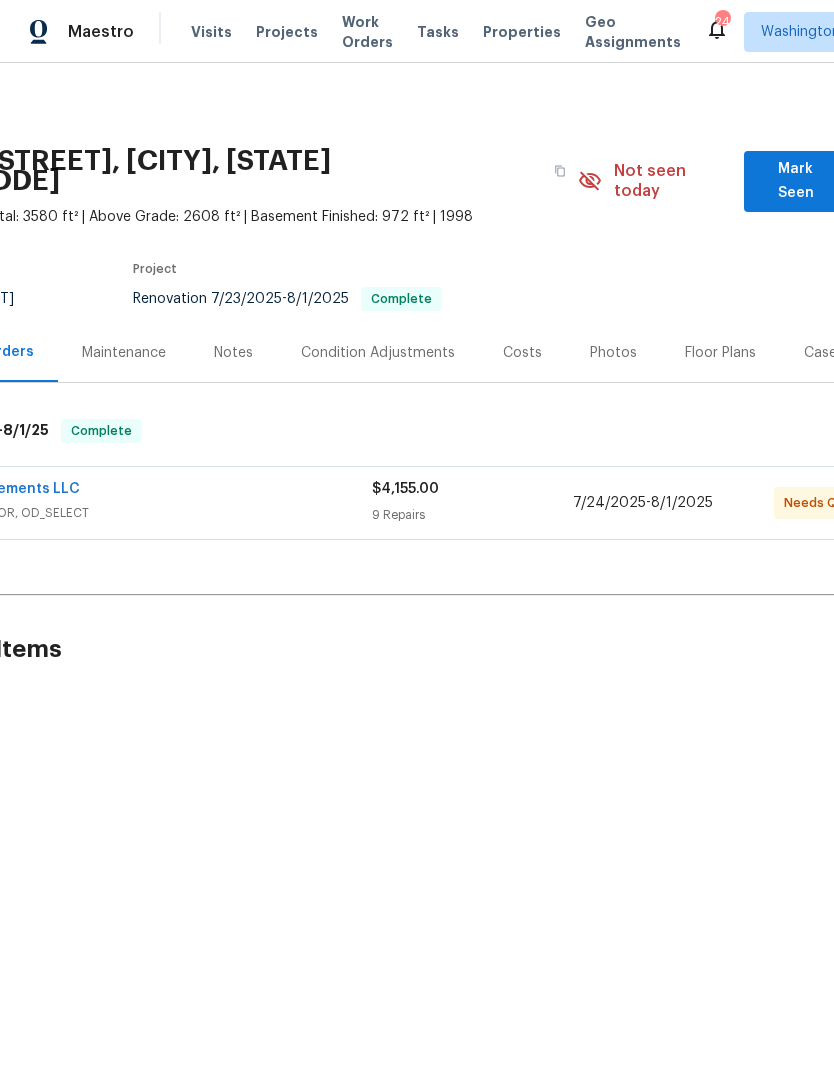 click on "9 Repairs" at bounding box center [472, 515] 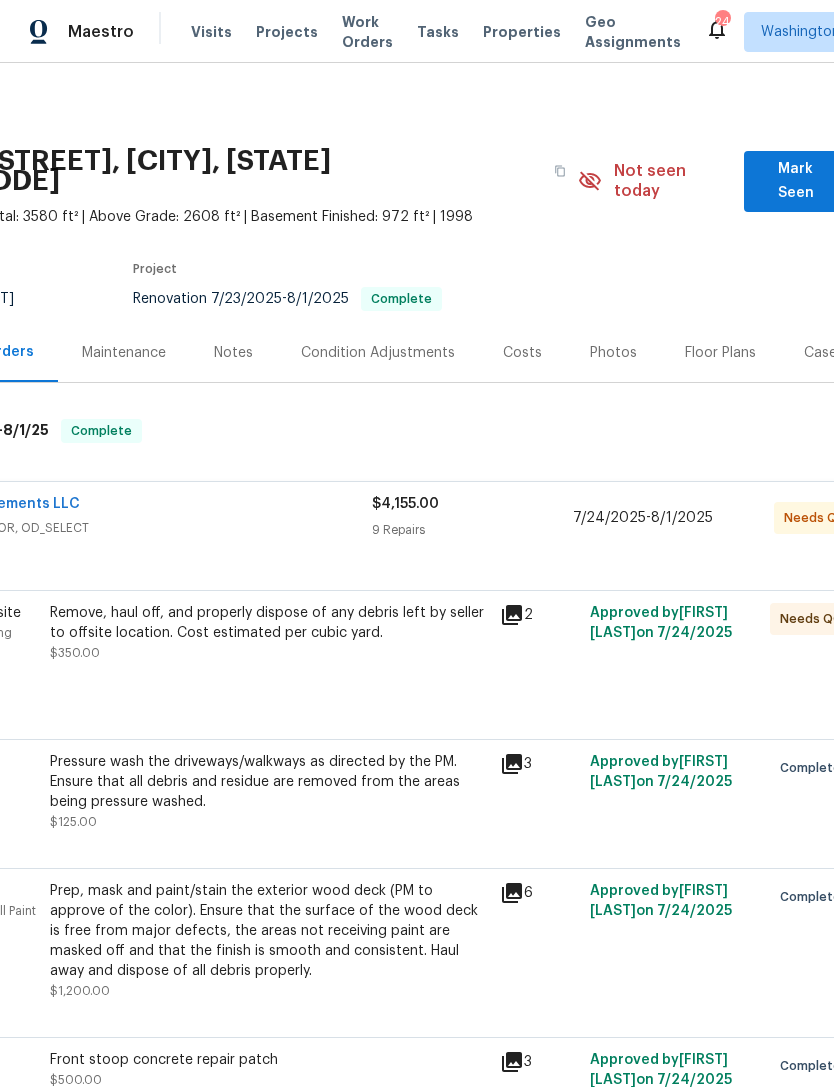 click on "Remove, haul off, and properly dispose of any debris left by seller to offsite location. Cost estimated per cubic yard. $350.00" at bounding box center (269, 653) 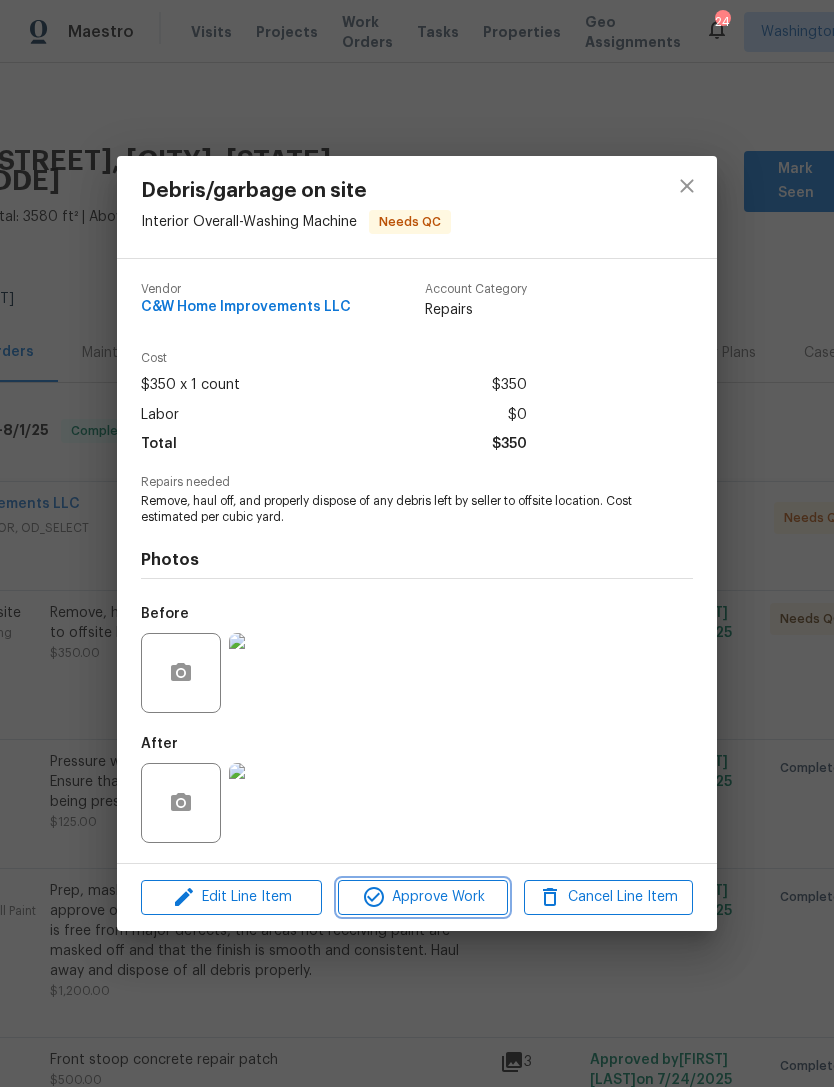 click on "Approve Work" at bounding box center [422, 897] 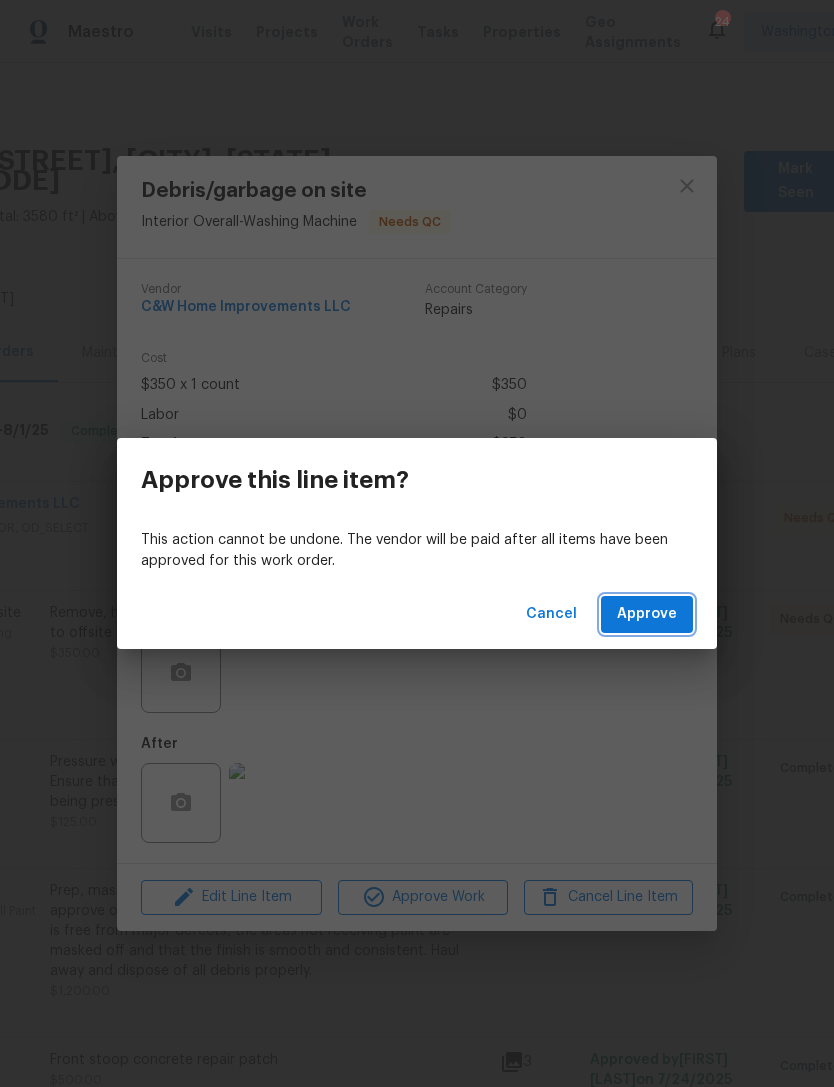 click on "Approve" at bounding box center [647, 614] 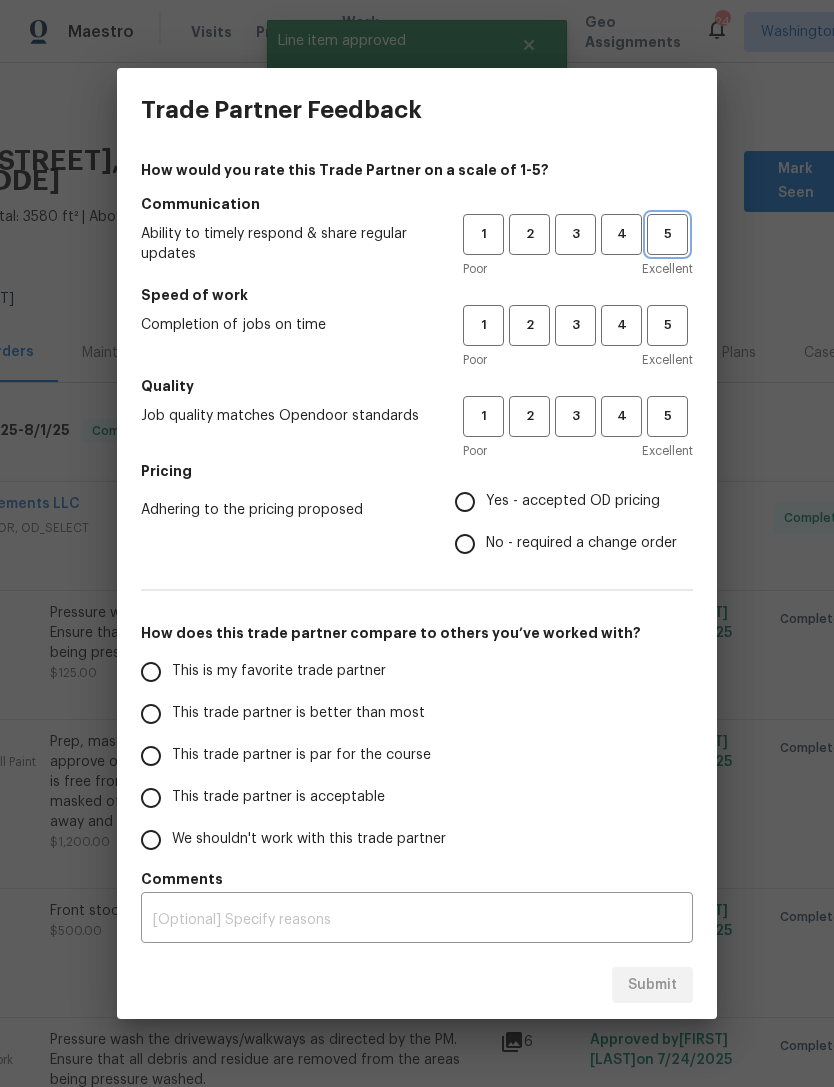 click on "5" at bounding box center (667, 234) 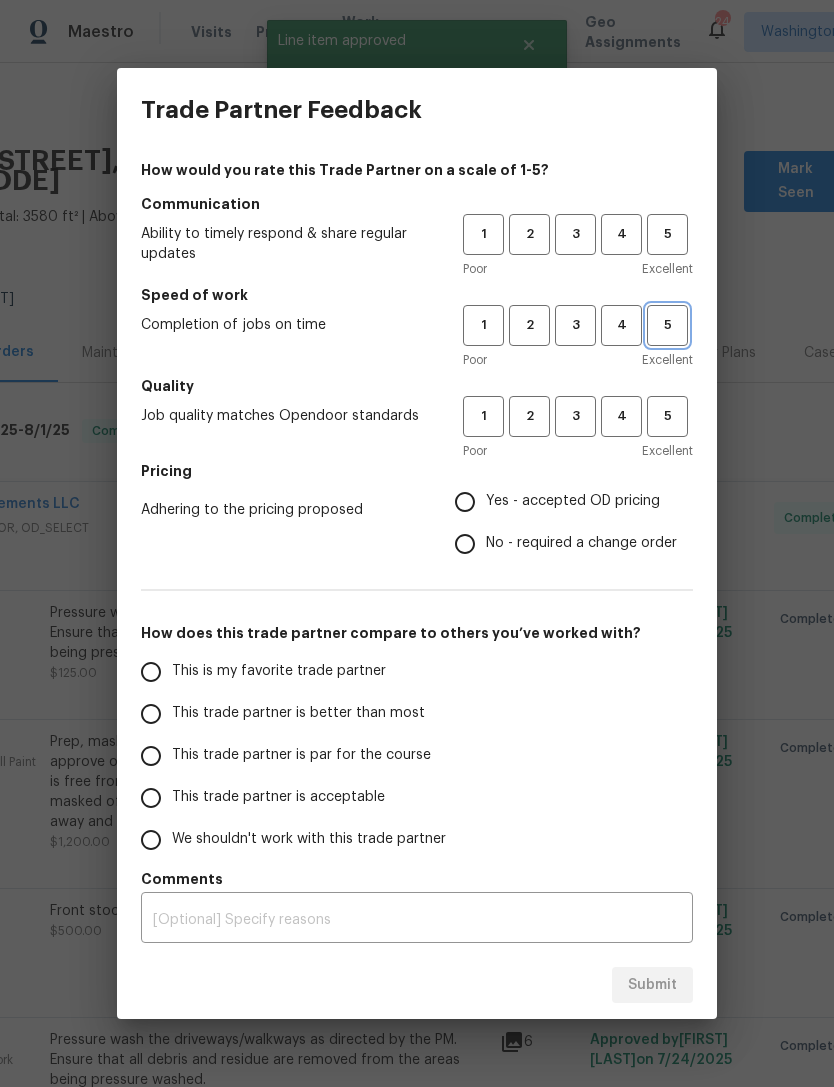 click on "5" at bounding box center [667, 325] 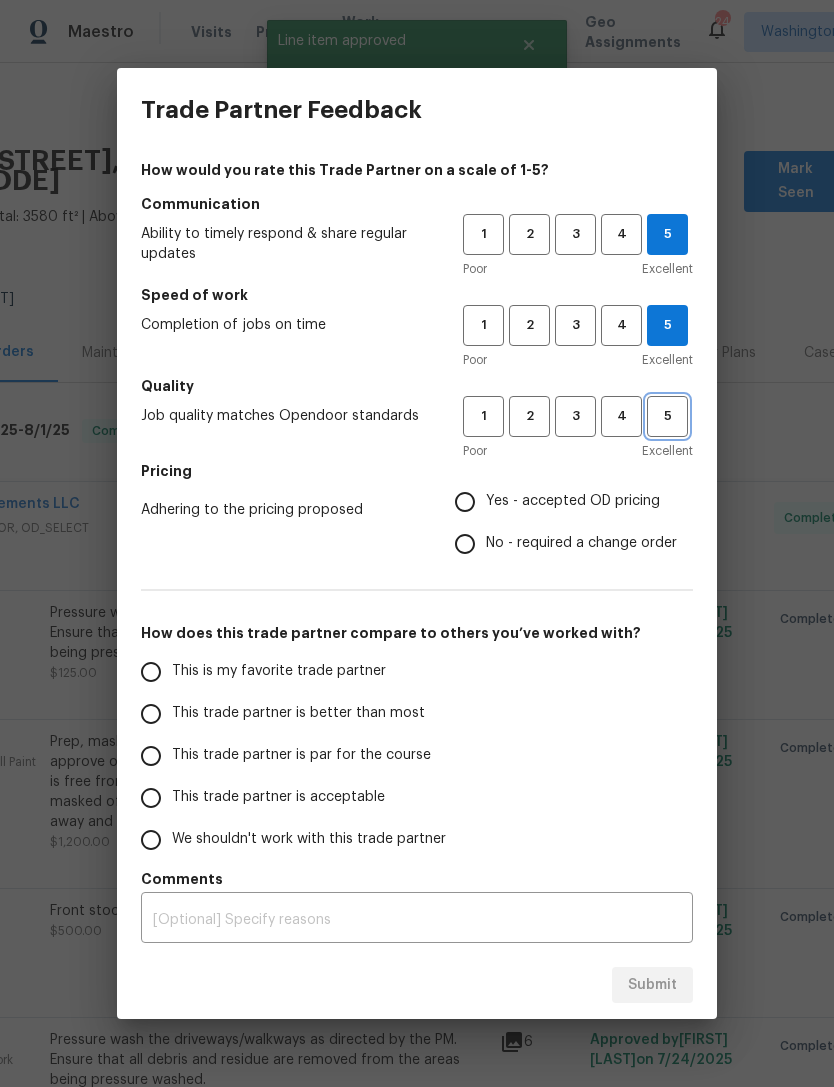 click on "5" at bounding box center (667, 416) 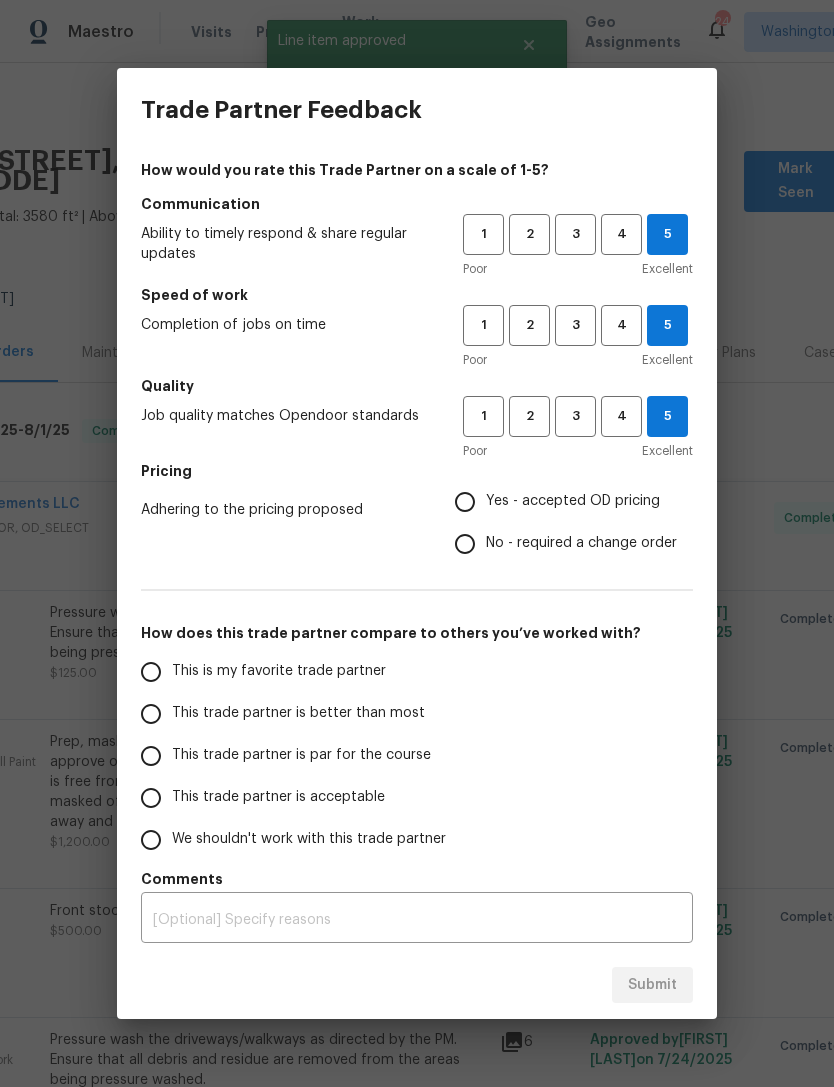 click on "This is my favorite trade partner" at bounding box center (151, 672) 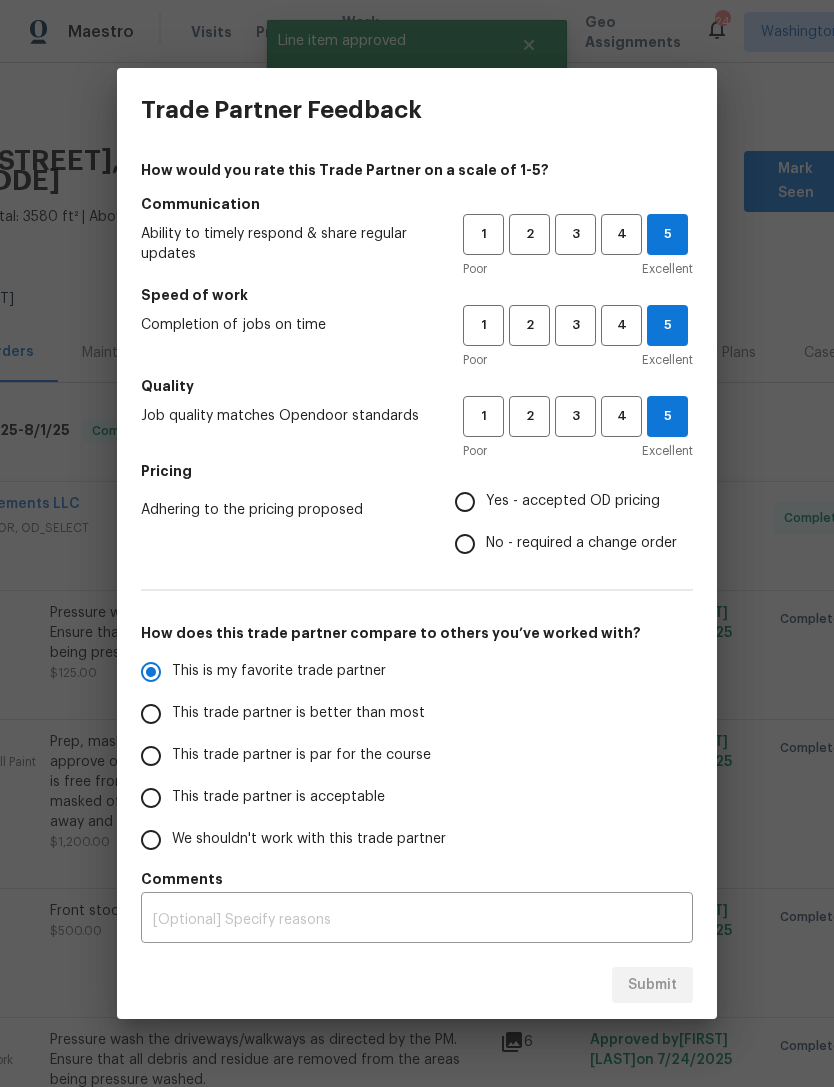 click on "Yes - accepted OD pricing" at bounding box center (465, 502) 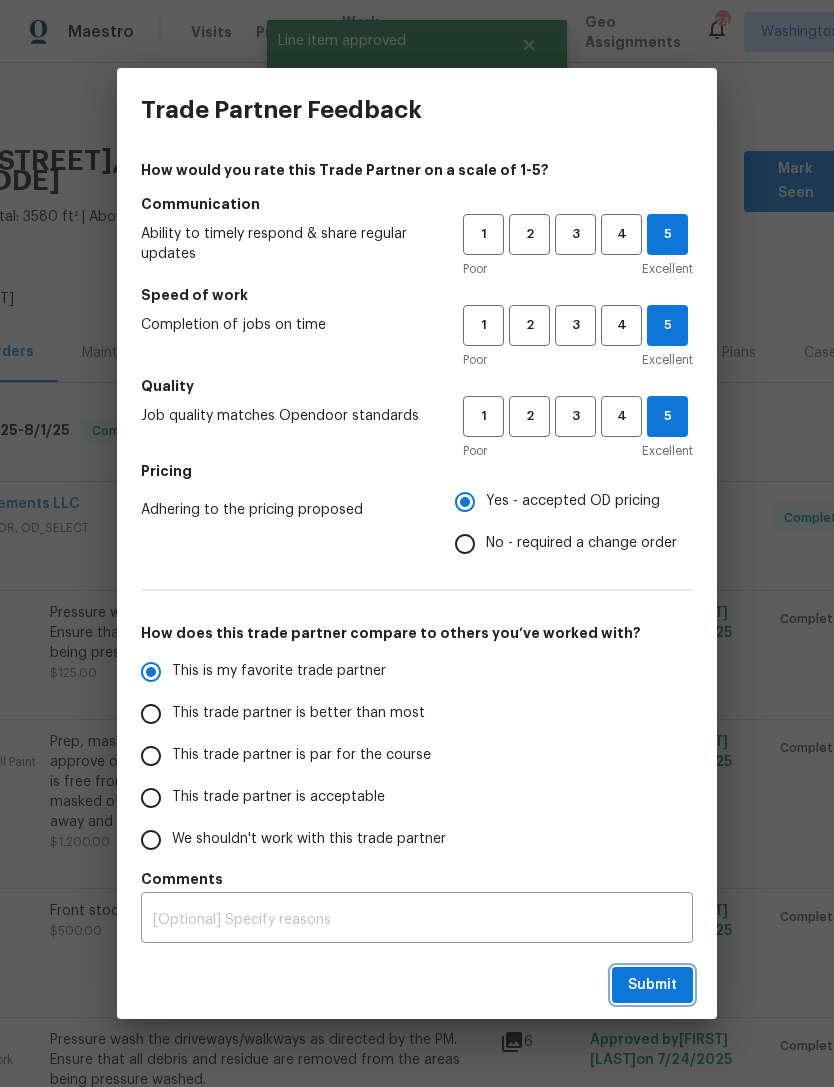 click on "Submit" at bounding box center (652, 985) 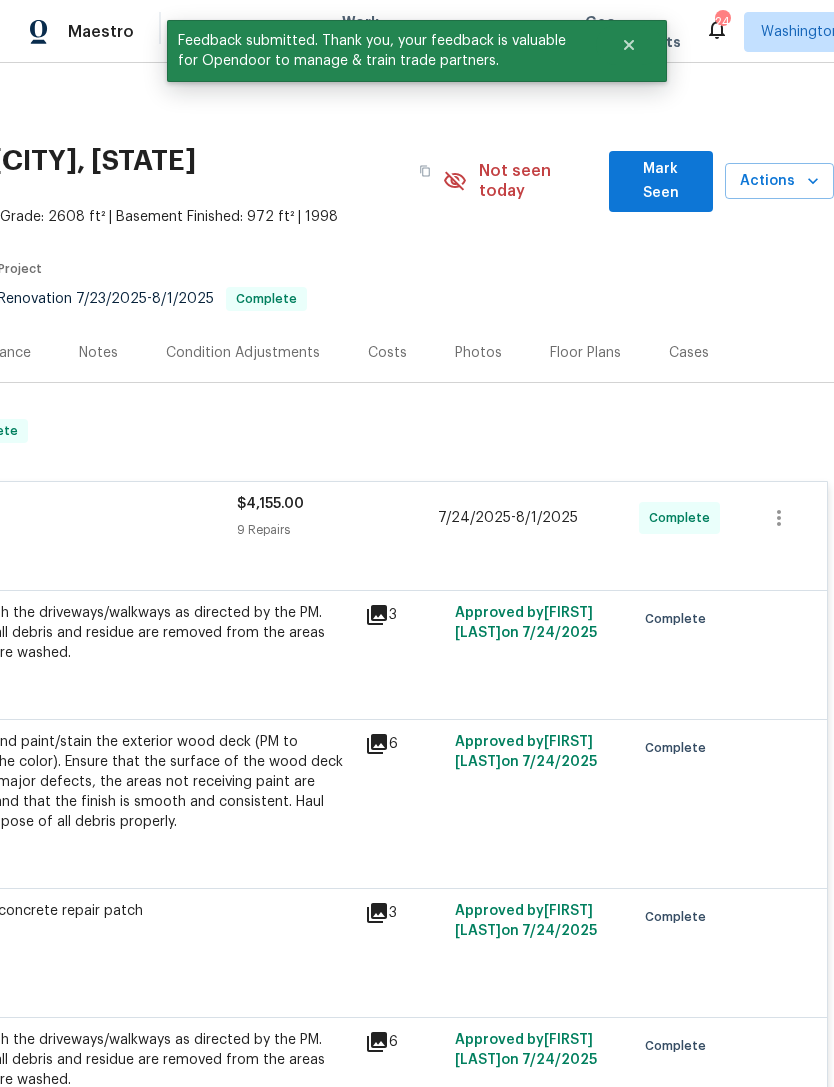 scroll, scrollTop: 0, scrollLeft: 296, axis: horizontal 